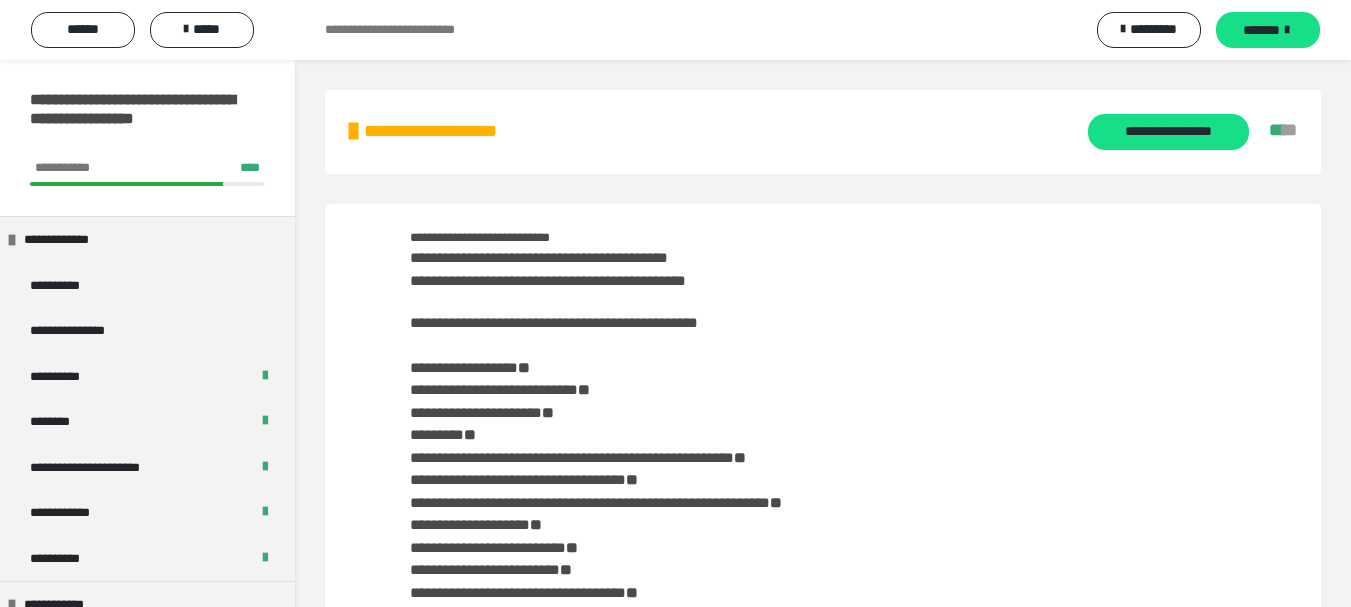 scroll, scrollTop: 0, scrollLeft: 0, axis: both 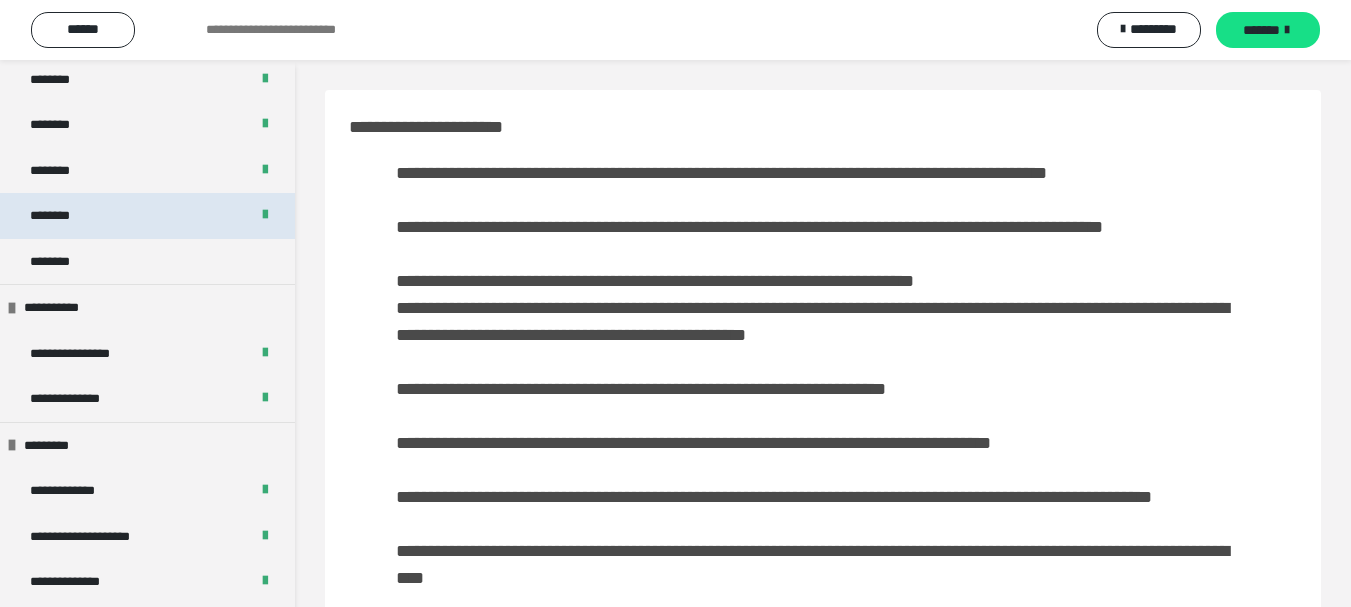 click on "********" at bounding box center [61, 216] 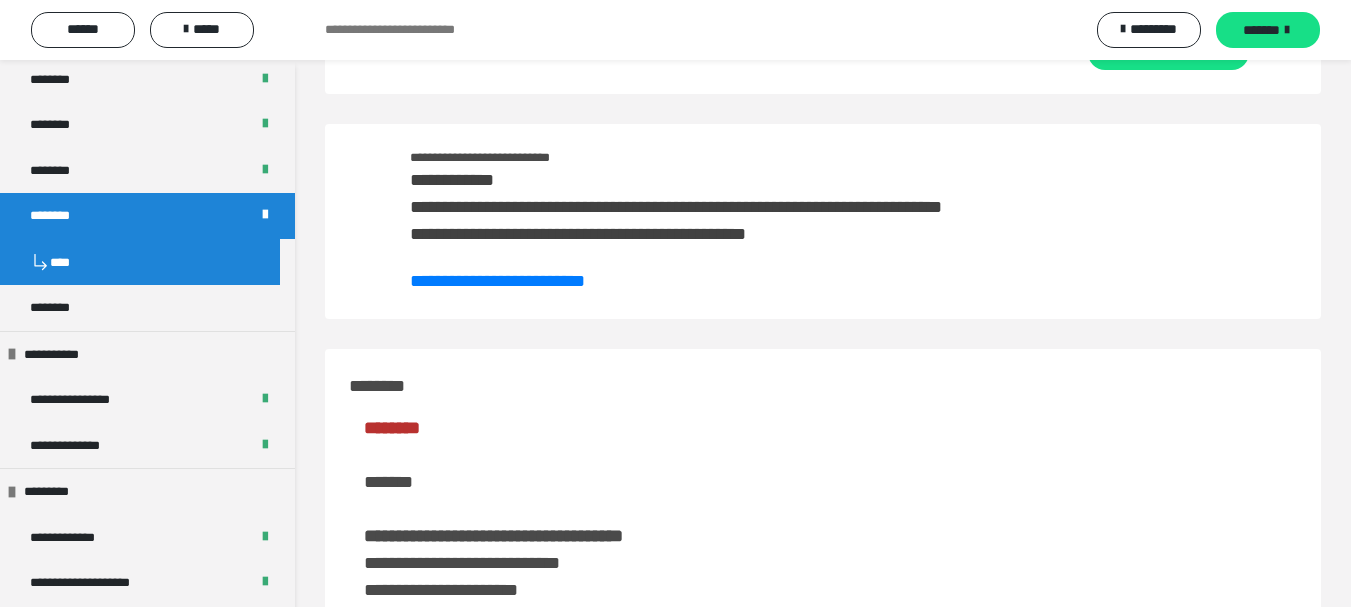 scroll, scrollTop: 0, scrollLeft: 0, axis: both 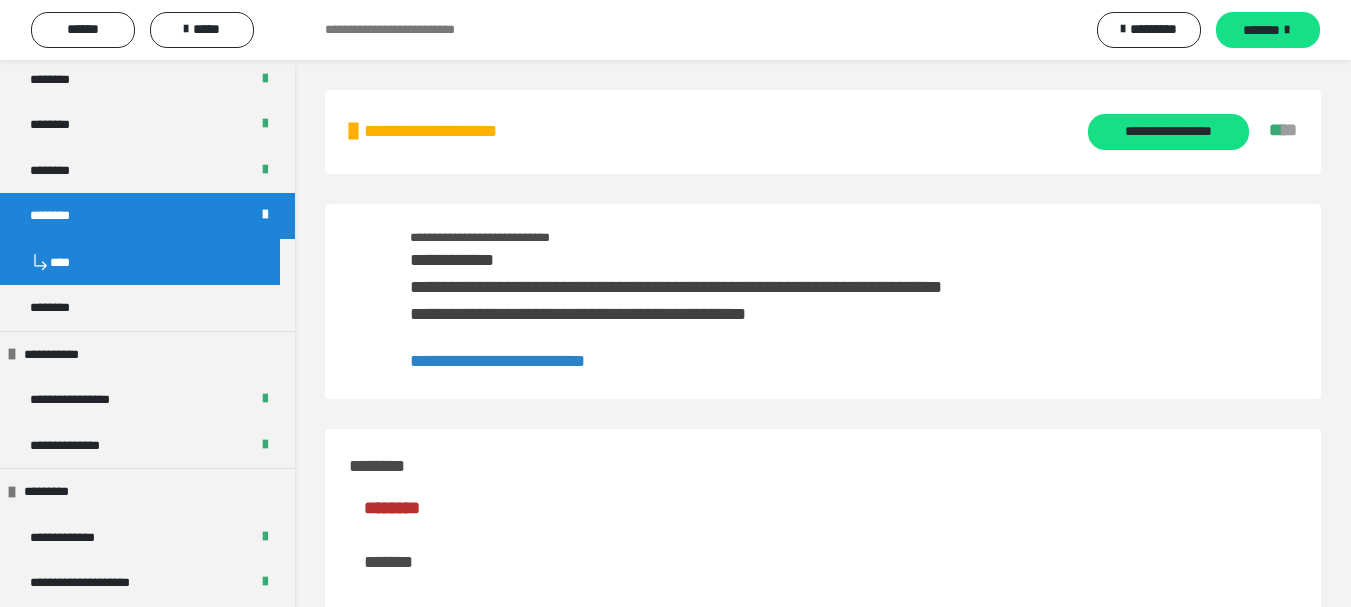 click on "**********" at bounding box center (497, 361) 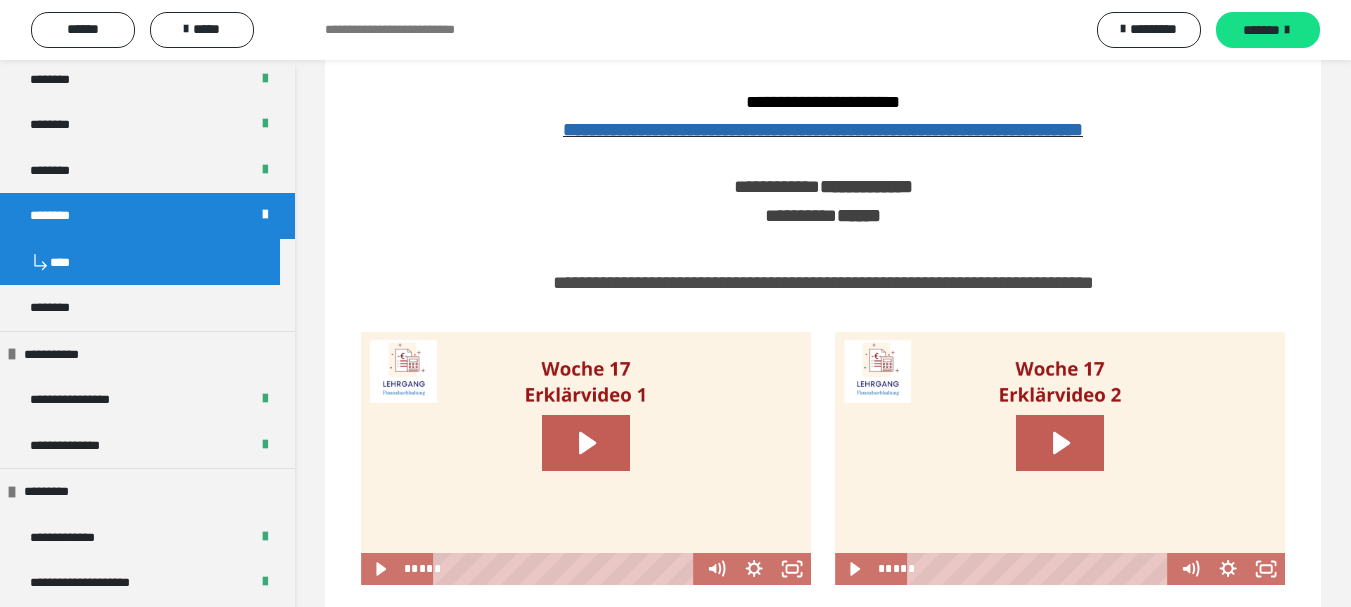 scroll, scrollTop: 1400, scrollLeft: 0, axis: vertical 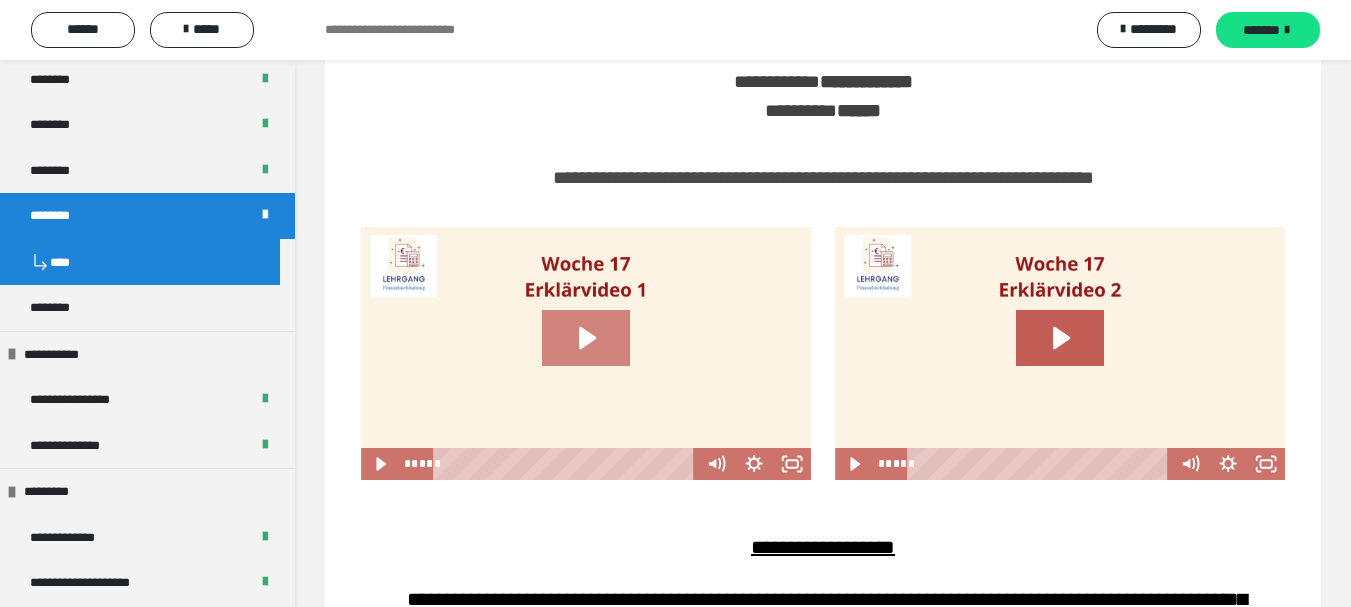 click 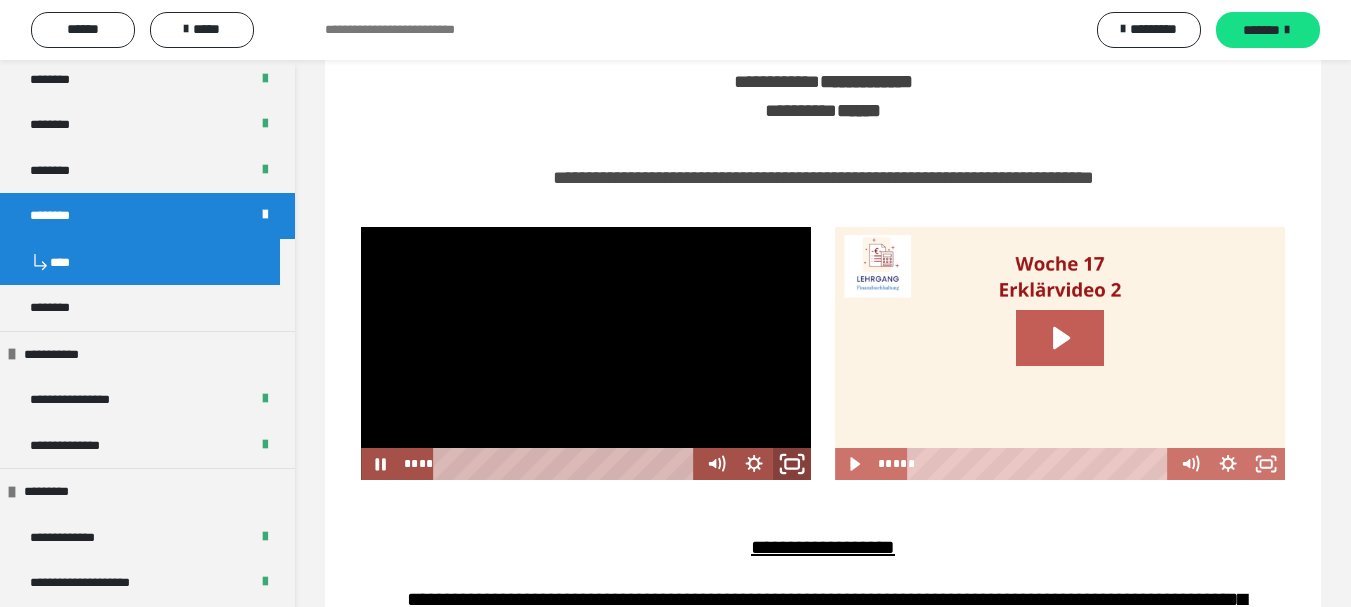 click 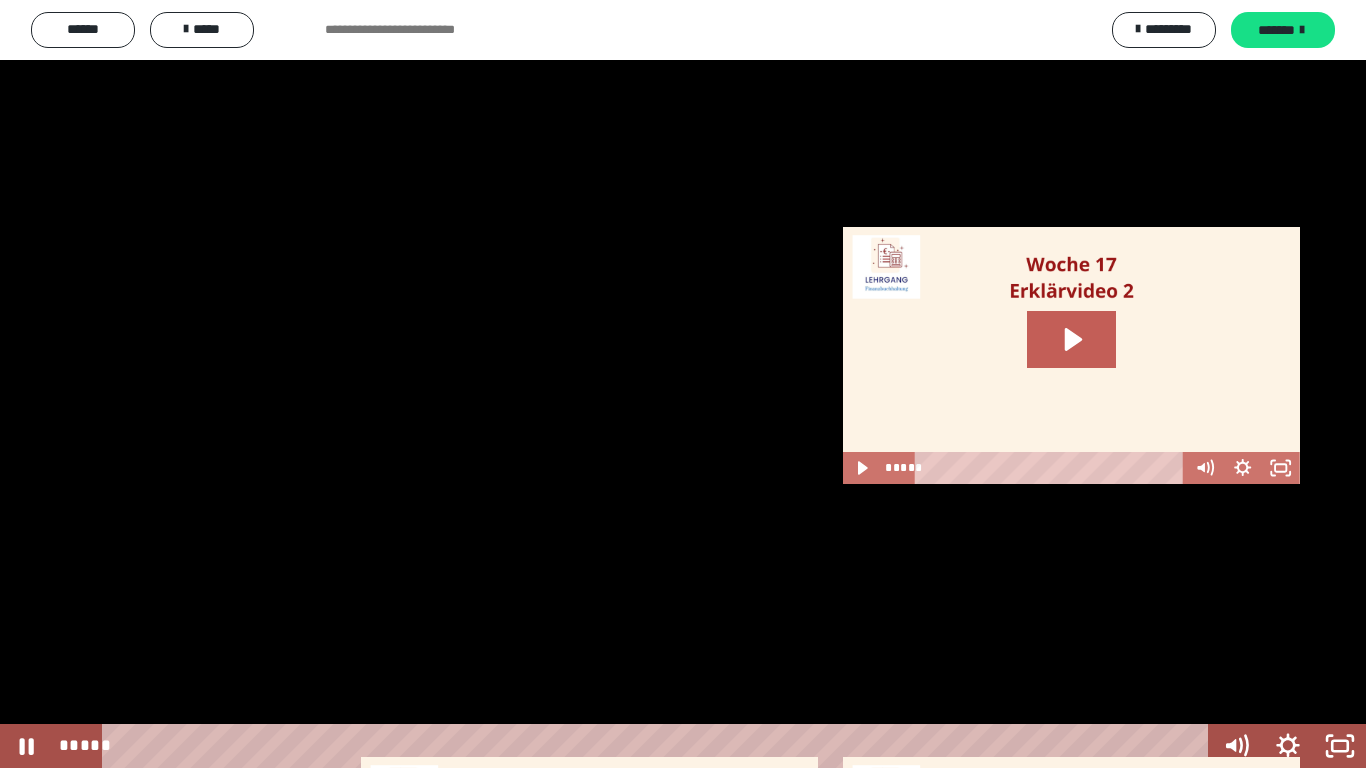 click at bounding box center (683, 384) 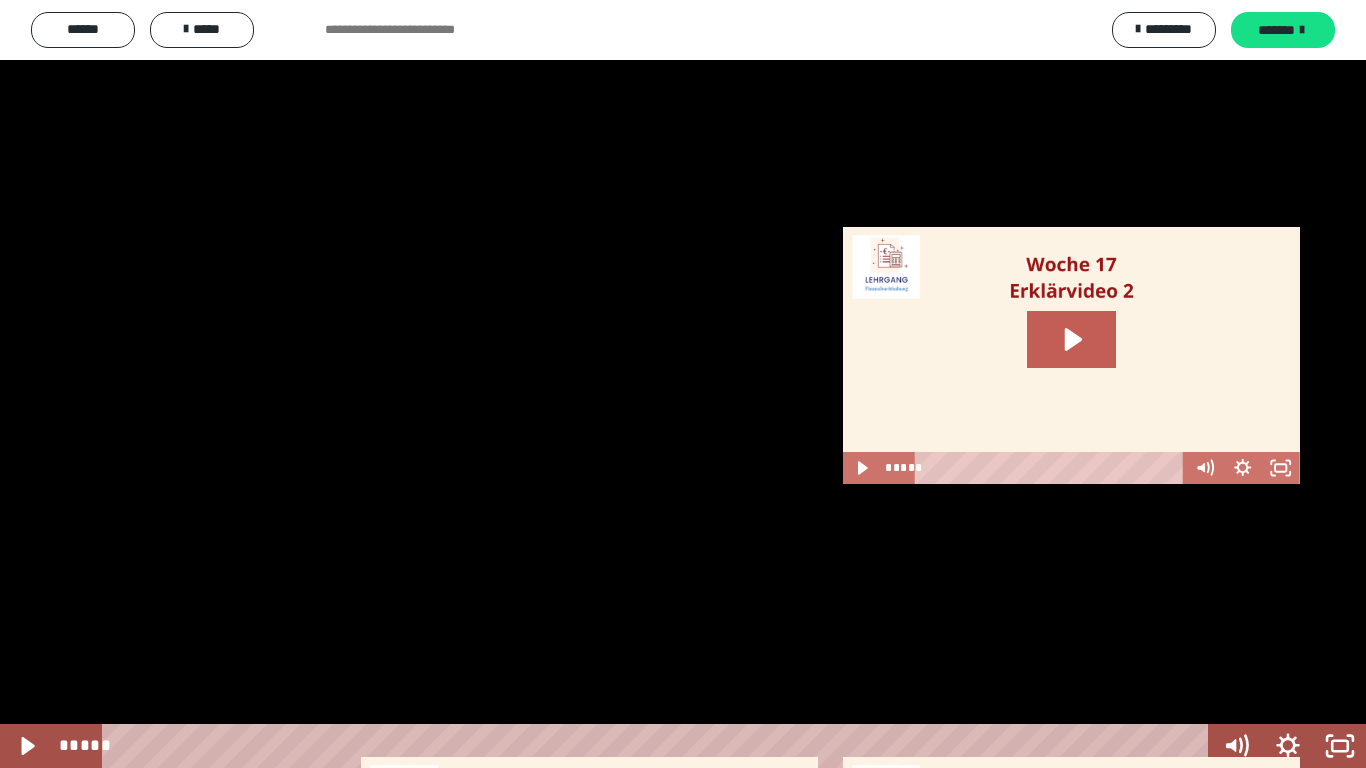 click at bounding box center (683, 384) 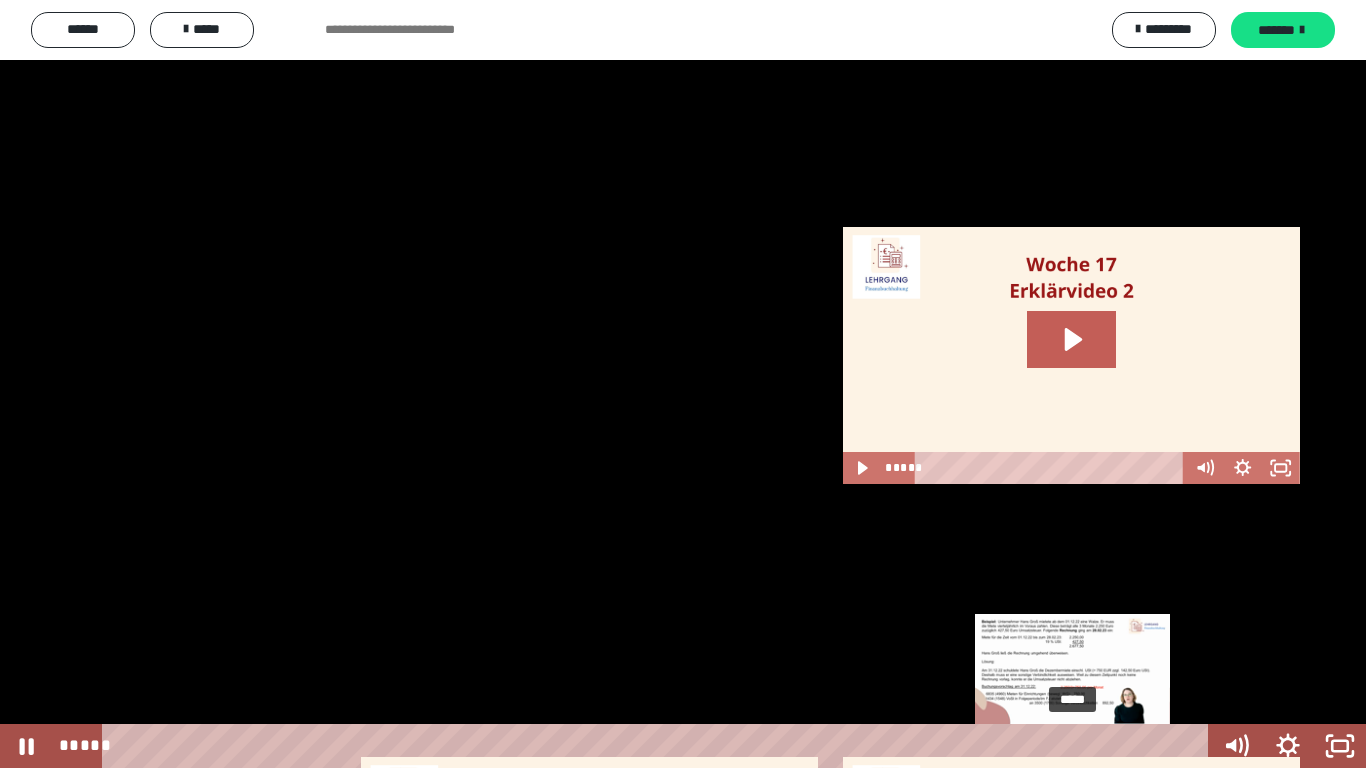 drag, startPoint x: 1088, startPoint y: 741, endPoint x: 1074, endPoint y: 745, distance: 14.56022 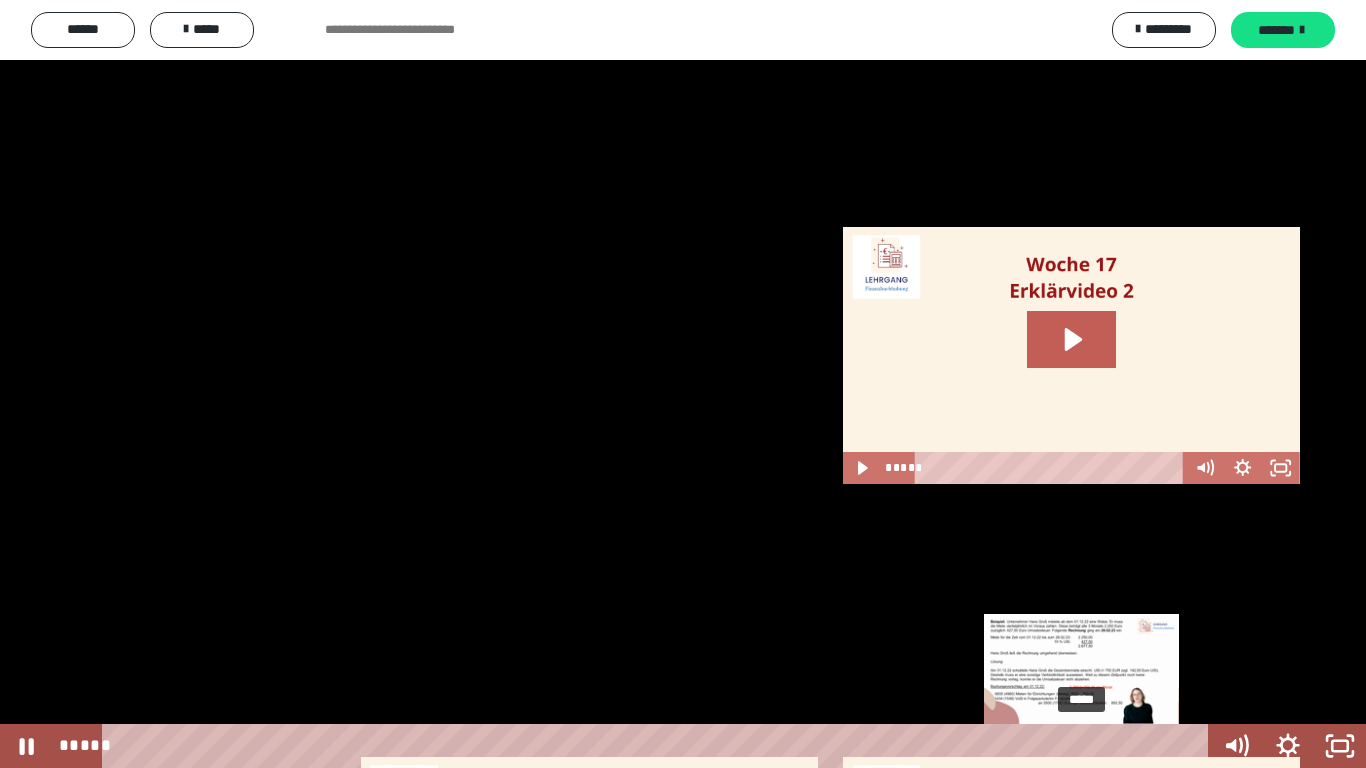 click at bounding box center [1081, 746] 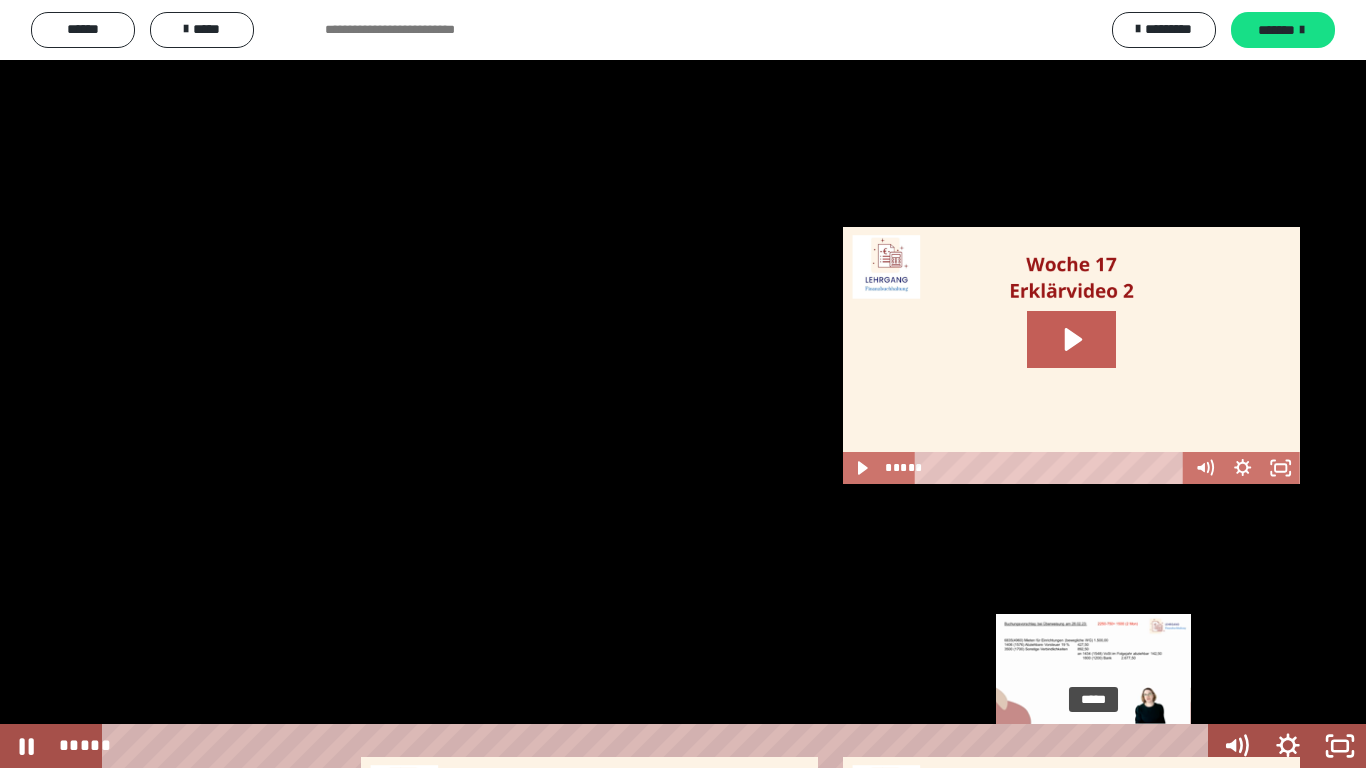 drag, startPoint x: 1118, startPoint y: 741, endPoint x: 1095, endPoint y: 746, distance: 23.537205 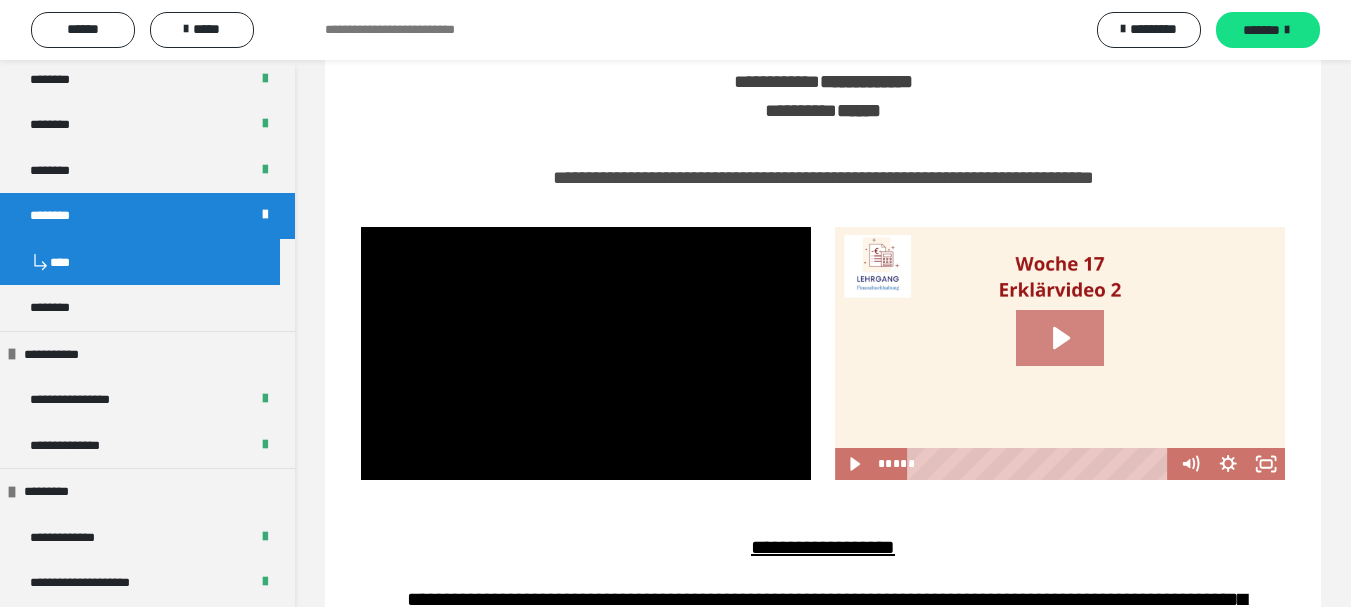 click 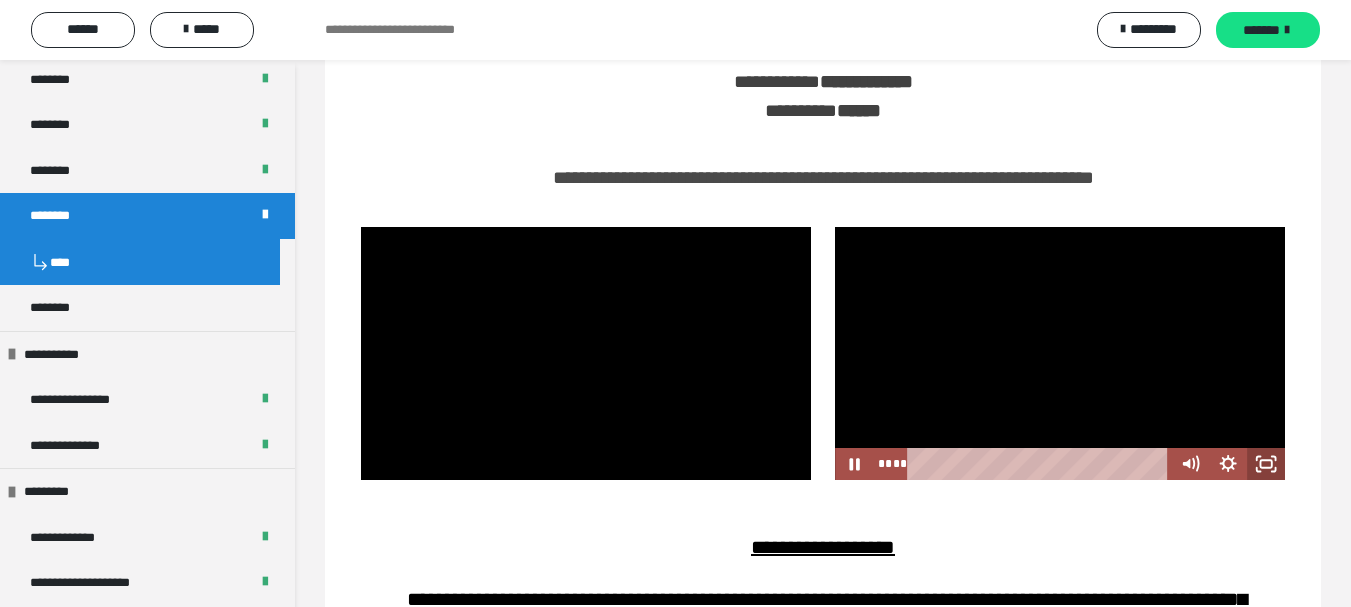 click 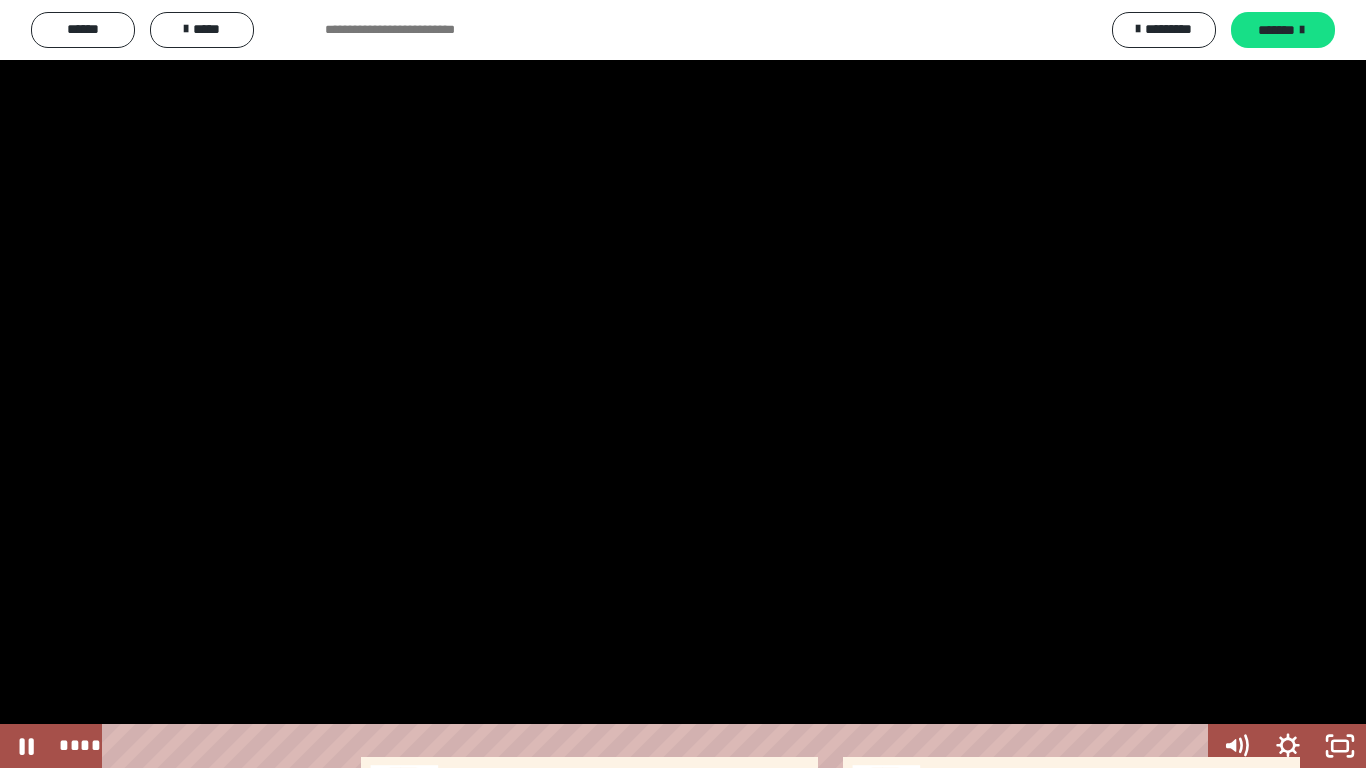 click at bounding box center (683, 384) 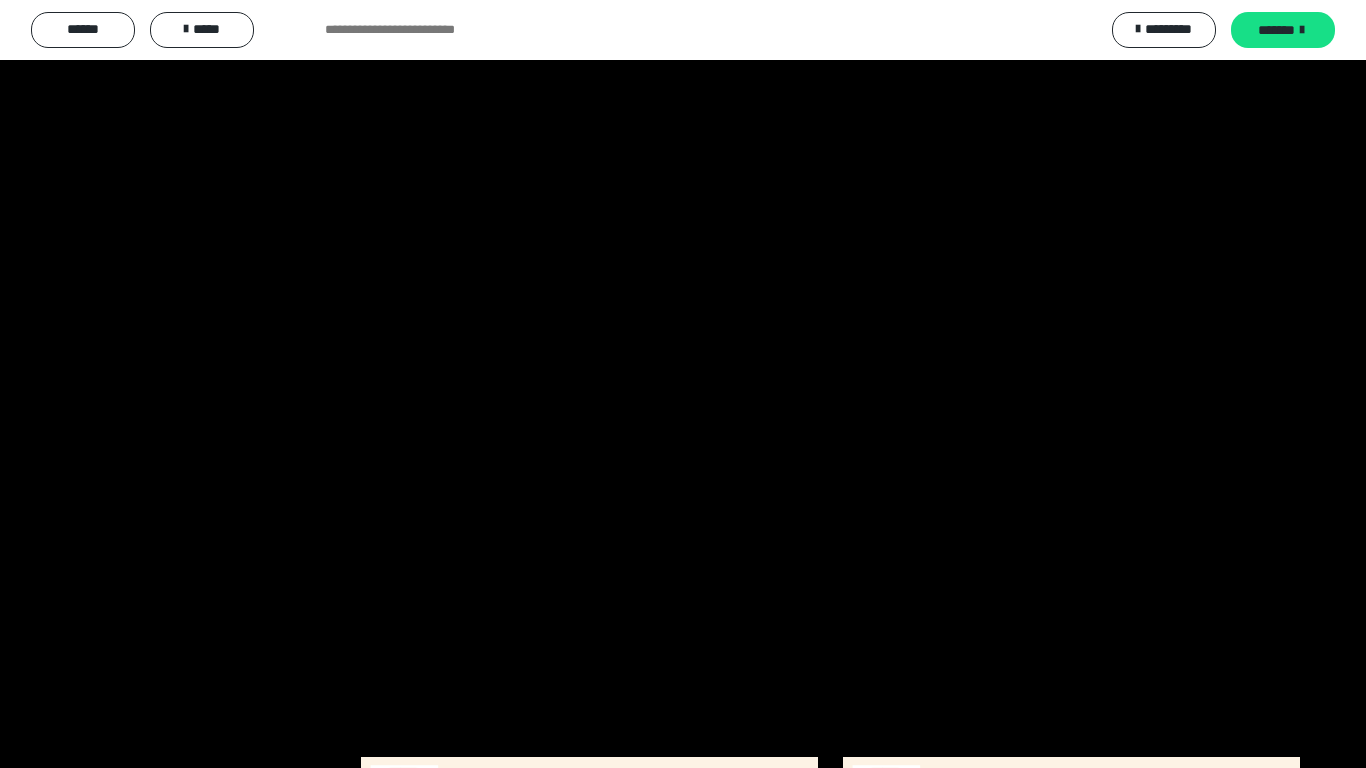click at bounding box center (683, 384) 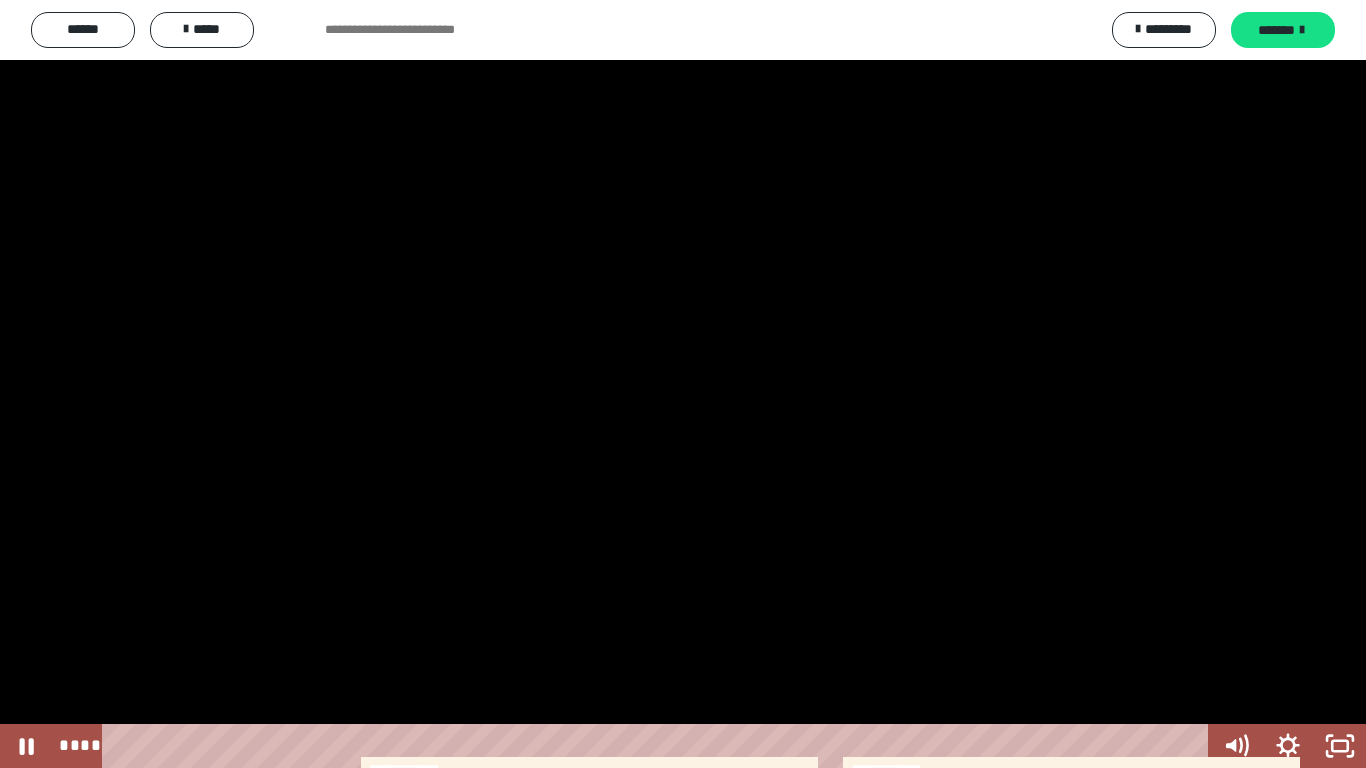 click at bounding box center [683, 384] 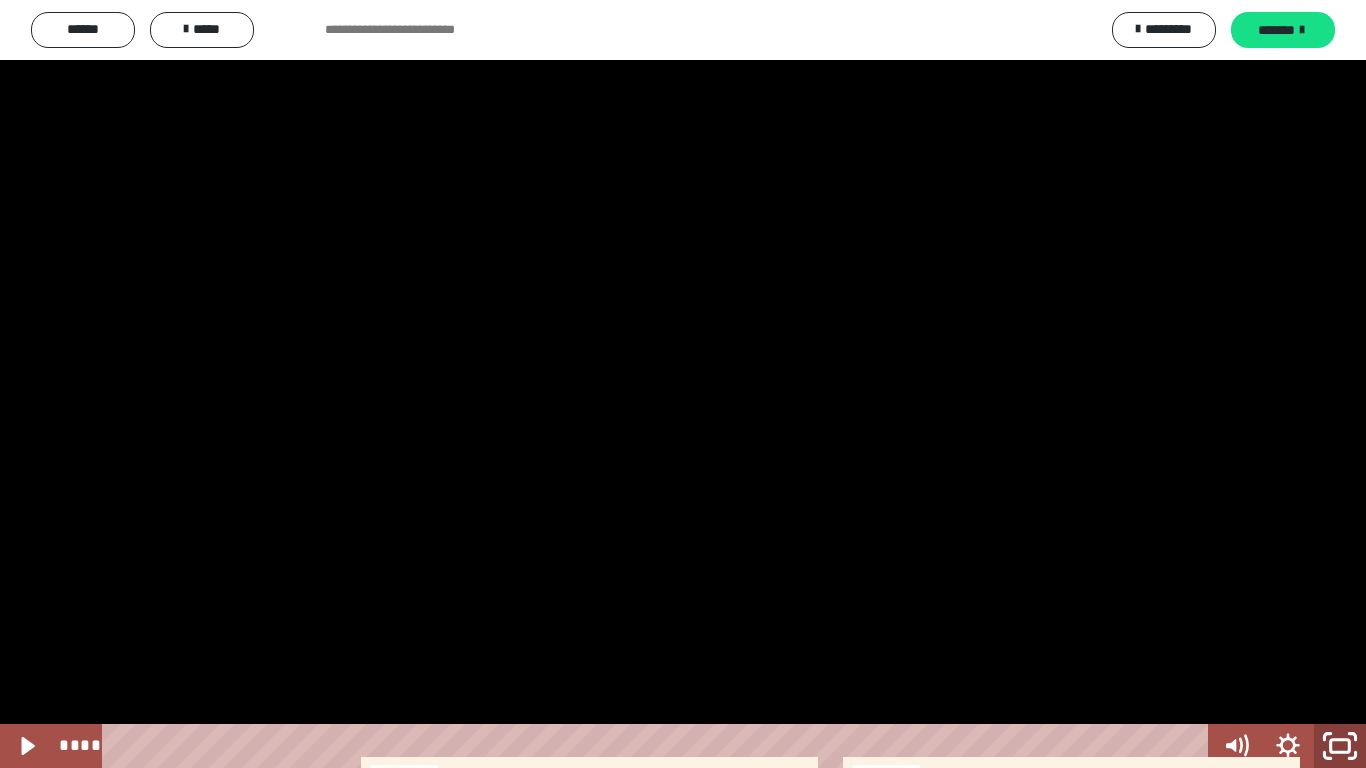 click 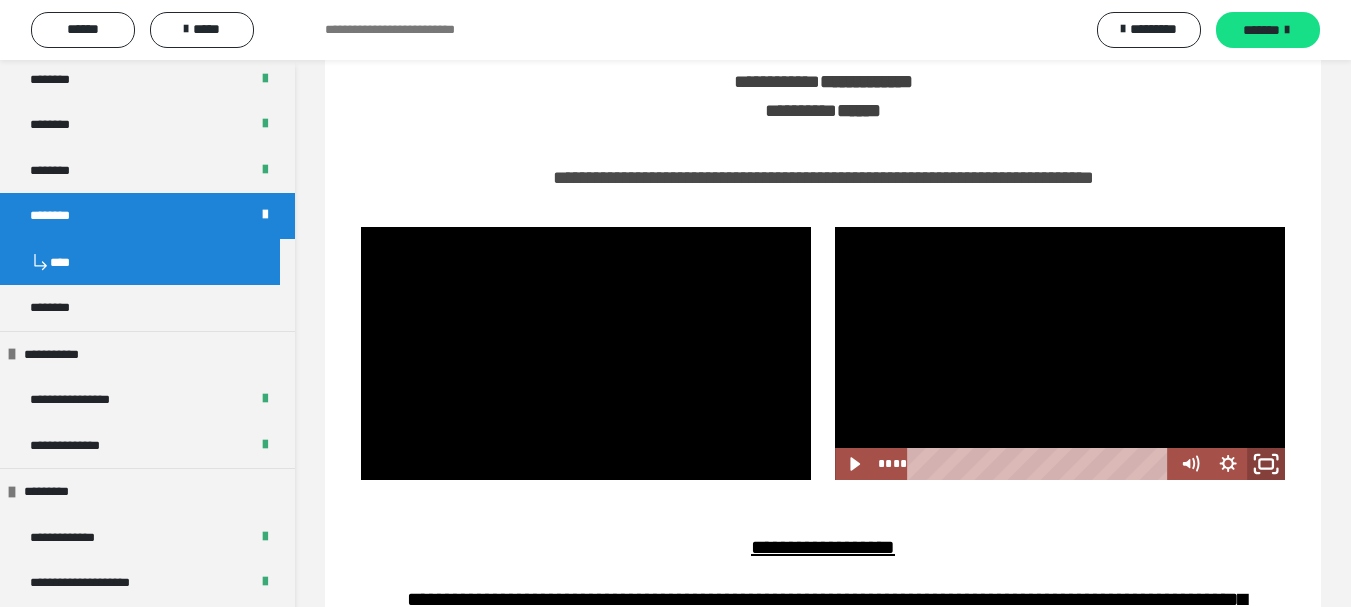 click 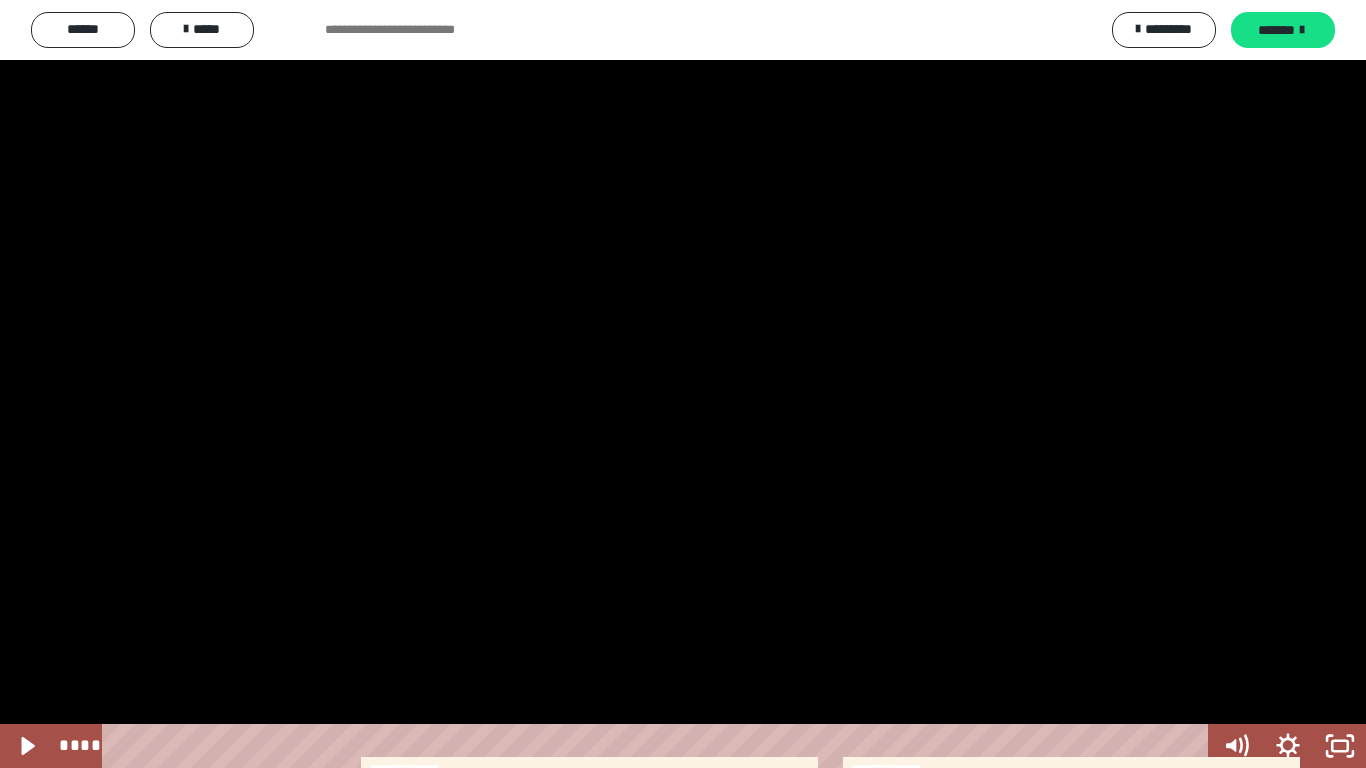click at bounding box center (683, 384) 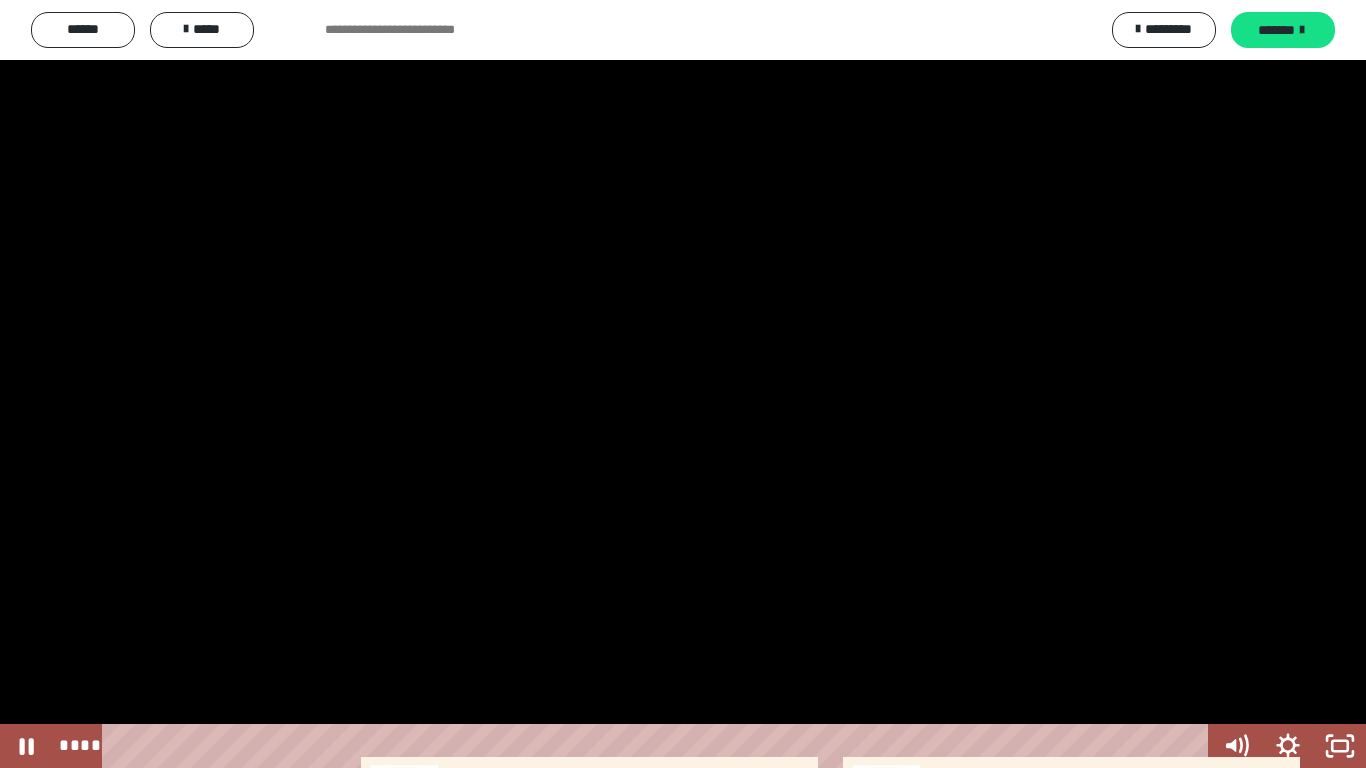 click at bounding box center [683, 384] 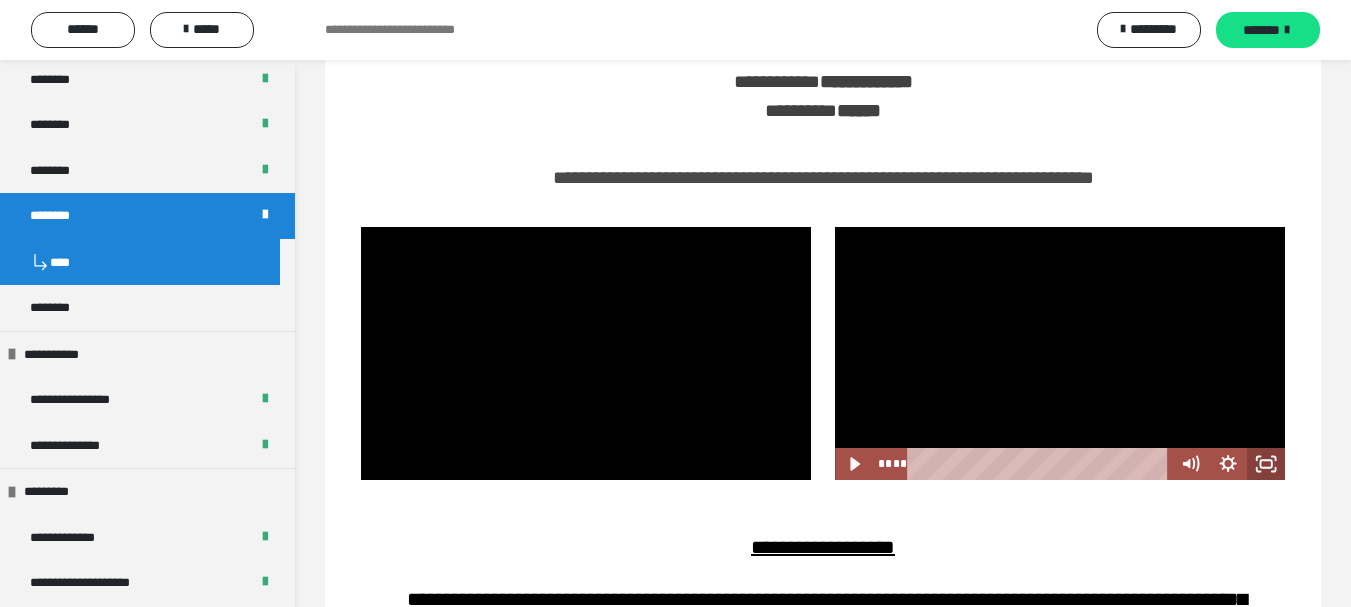 click 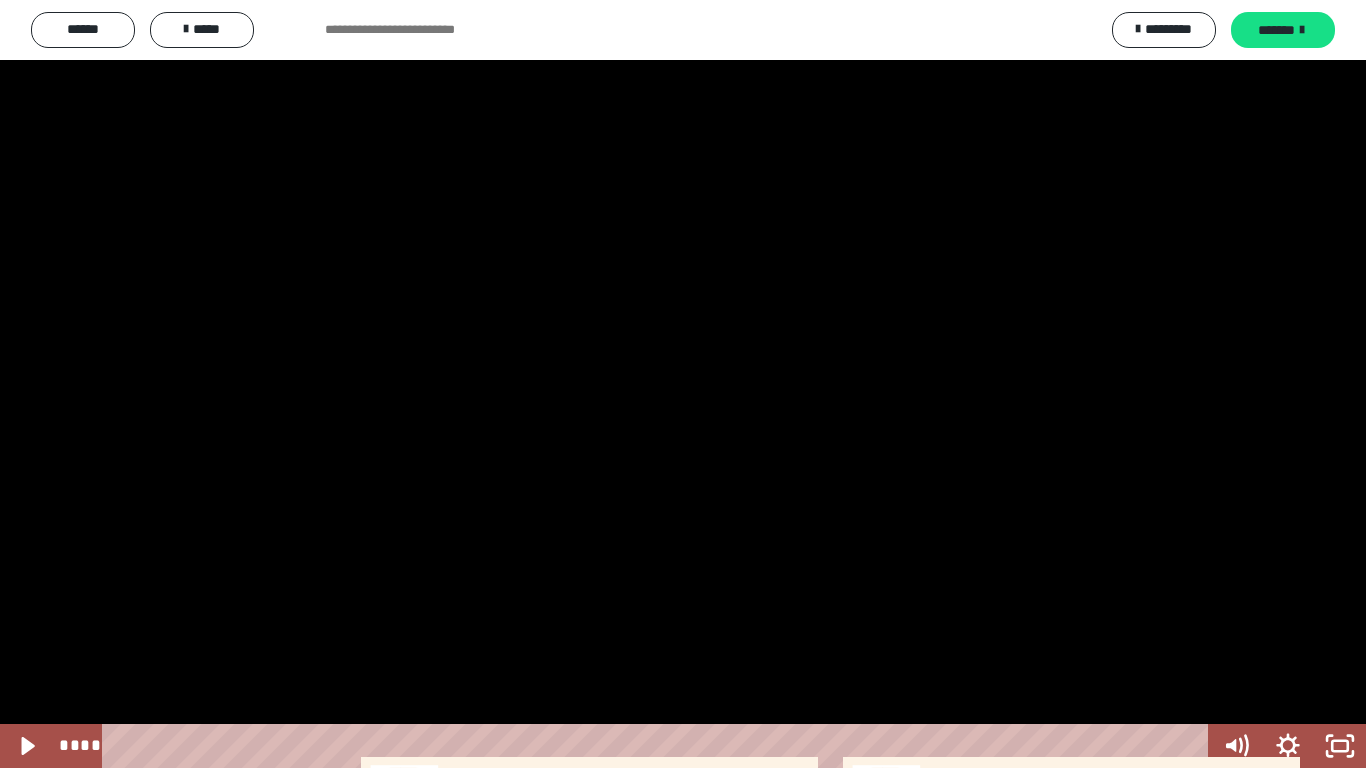 click at bounding box center (683, 384) 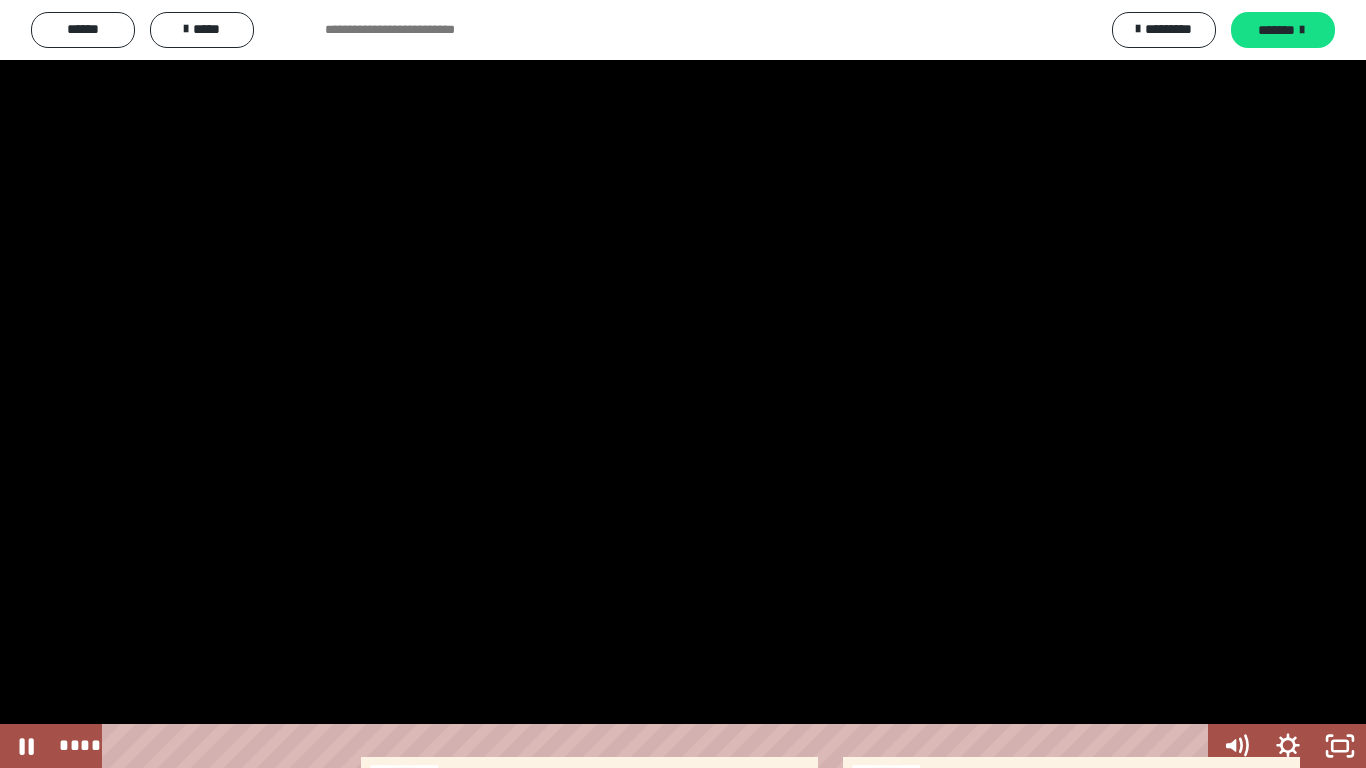 click at bounding box center (683, 384) 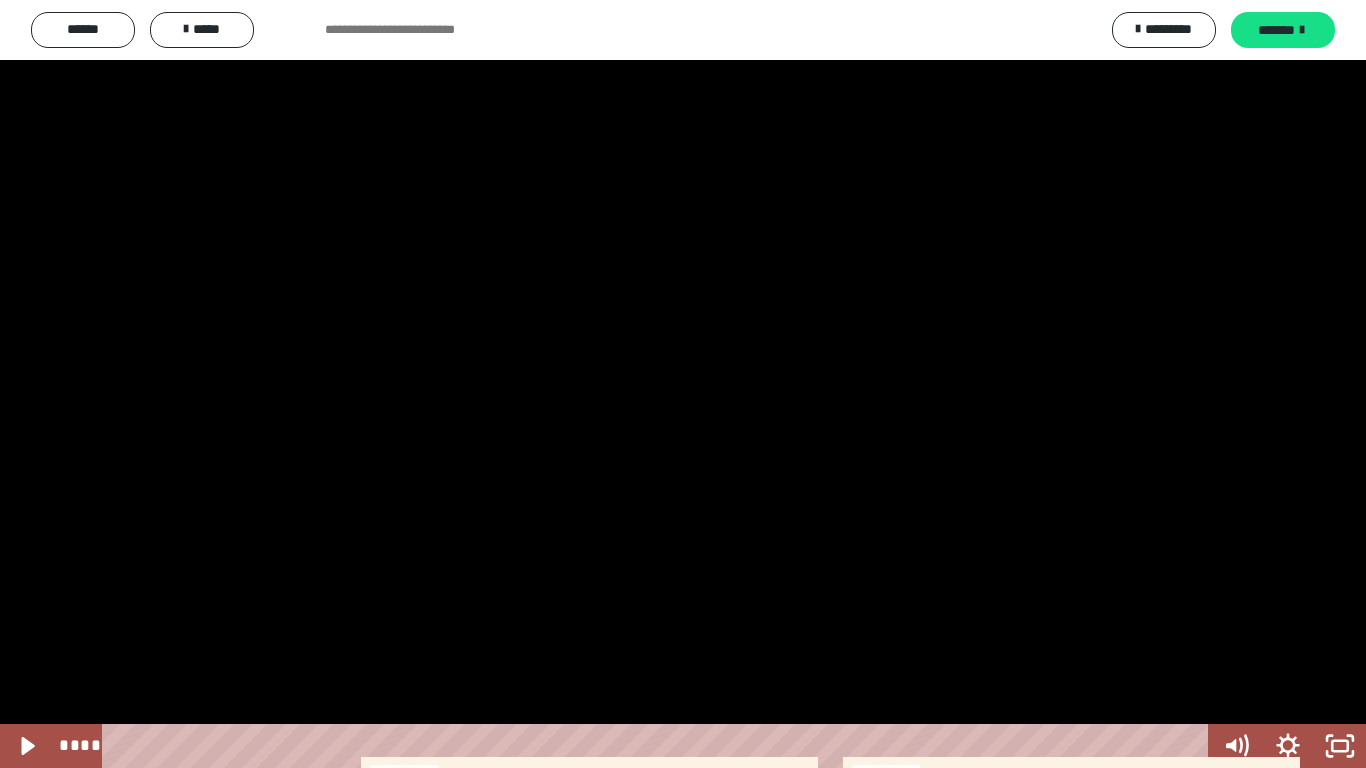 click at bounding box center [683, 384] 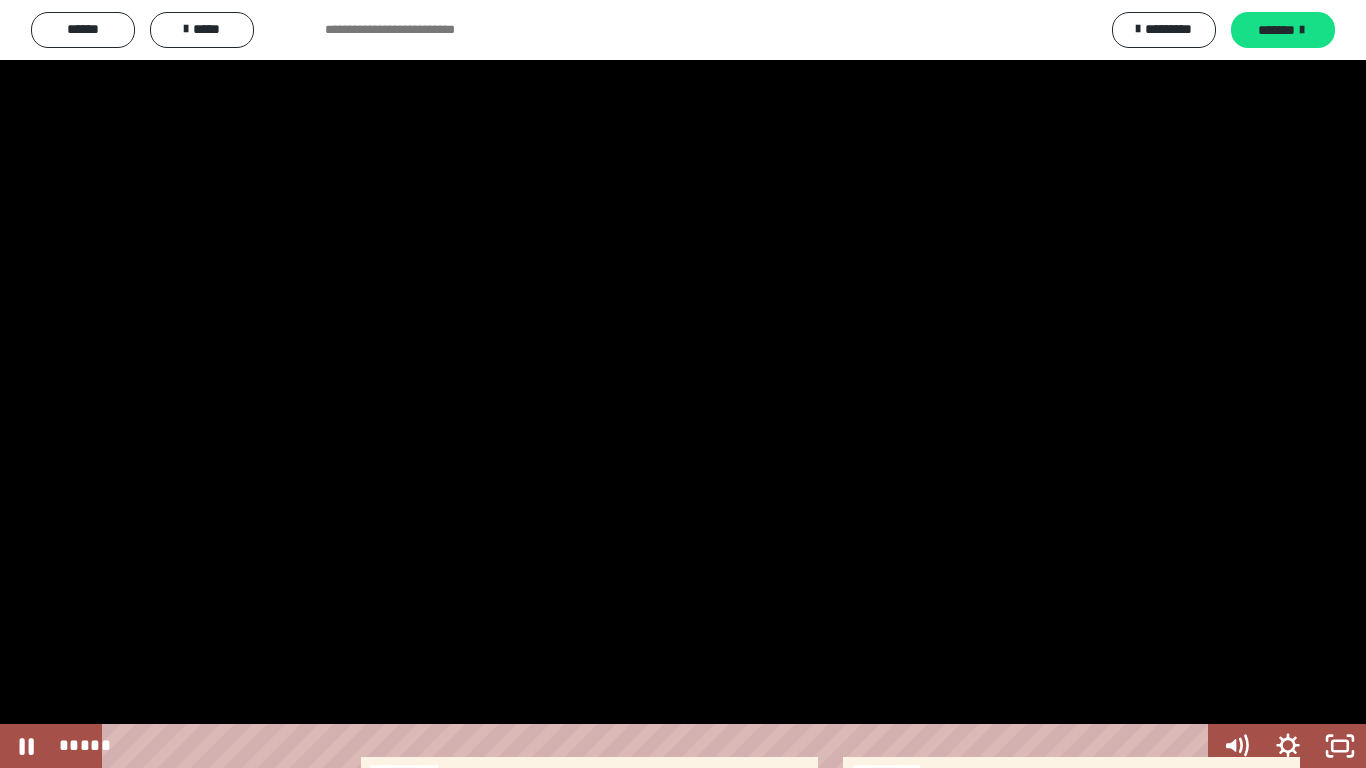click at bounding box center (683, 384) 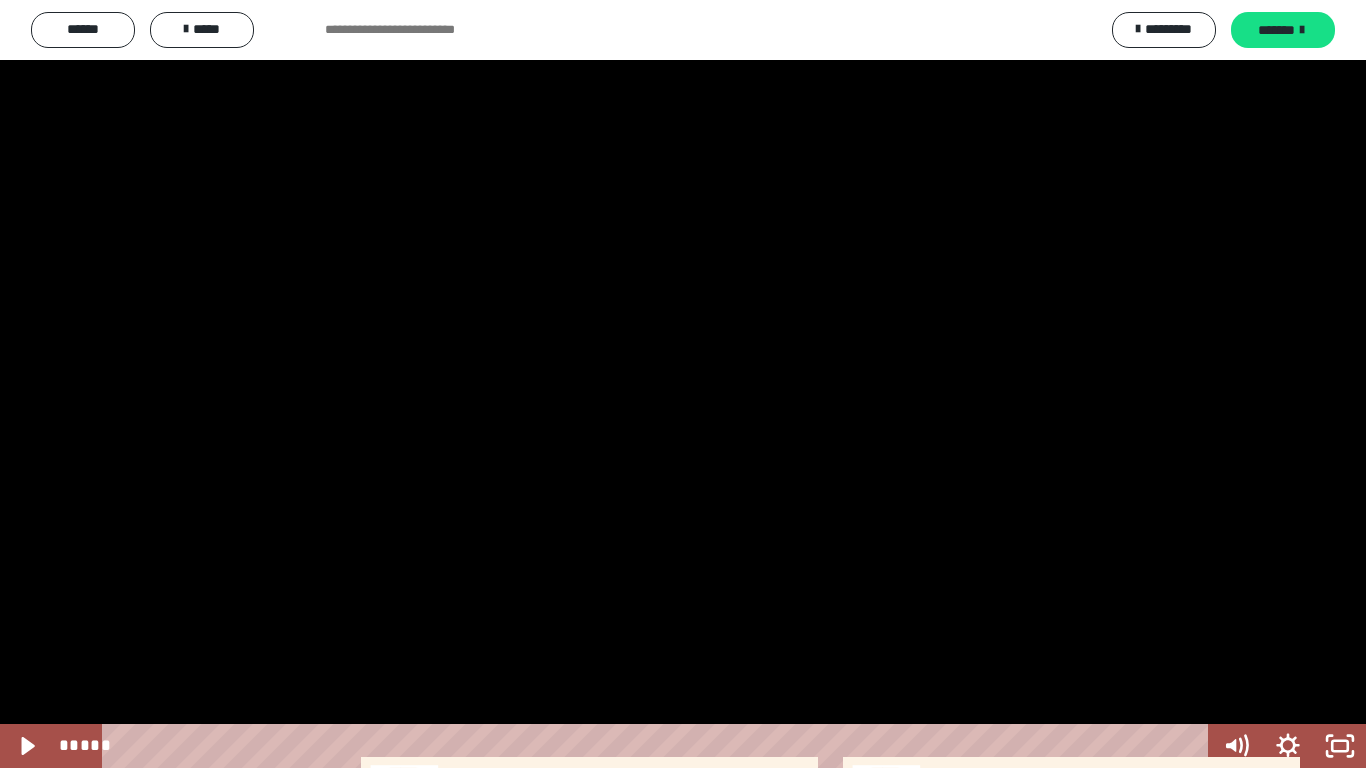 click at bounding box center [683, 384] 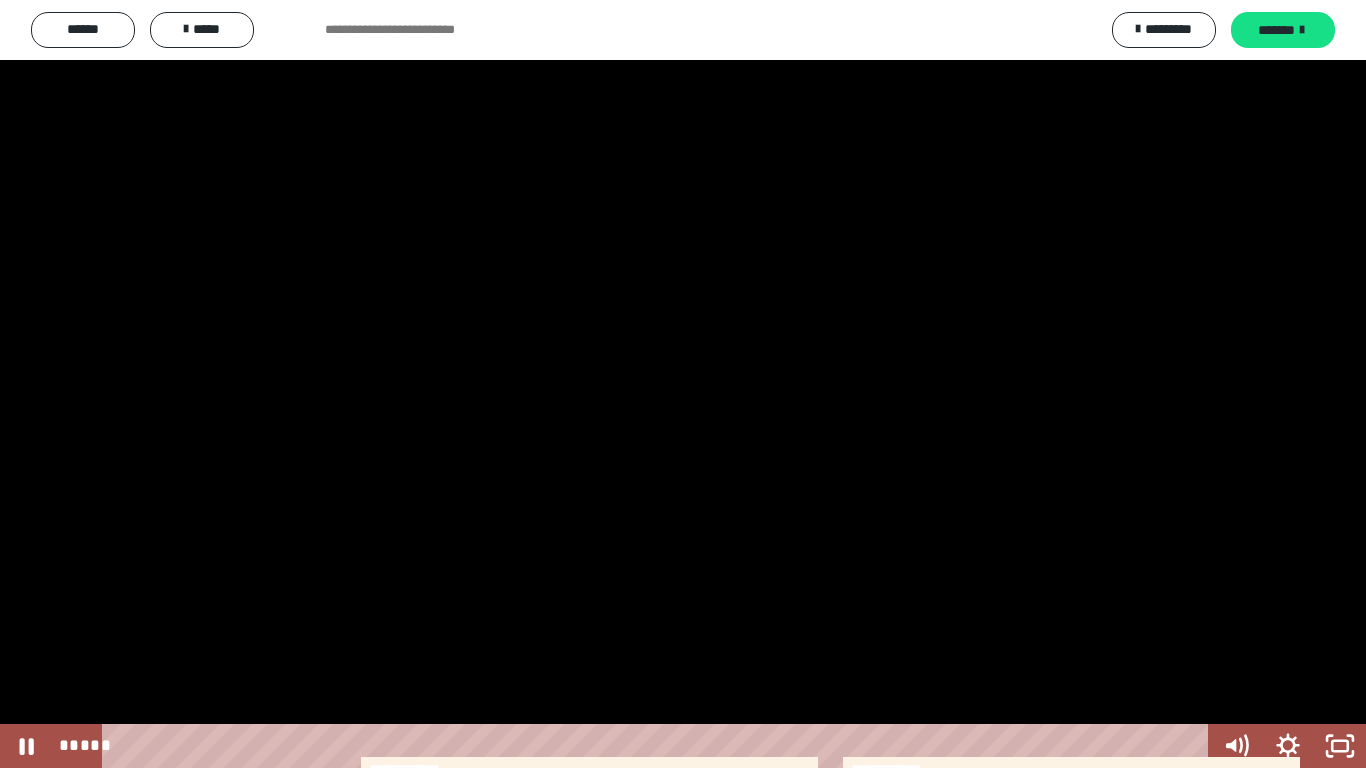 click at bounding box center (683, 384) 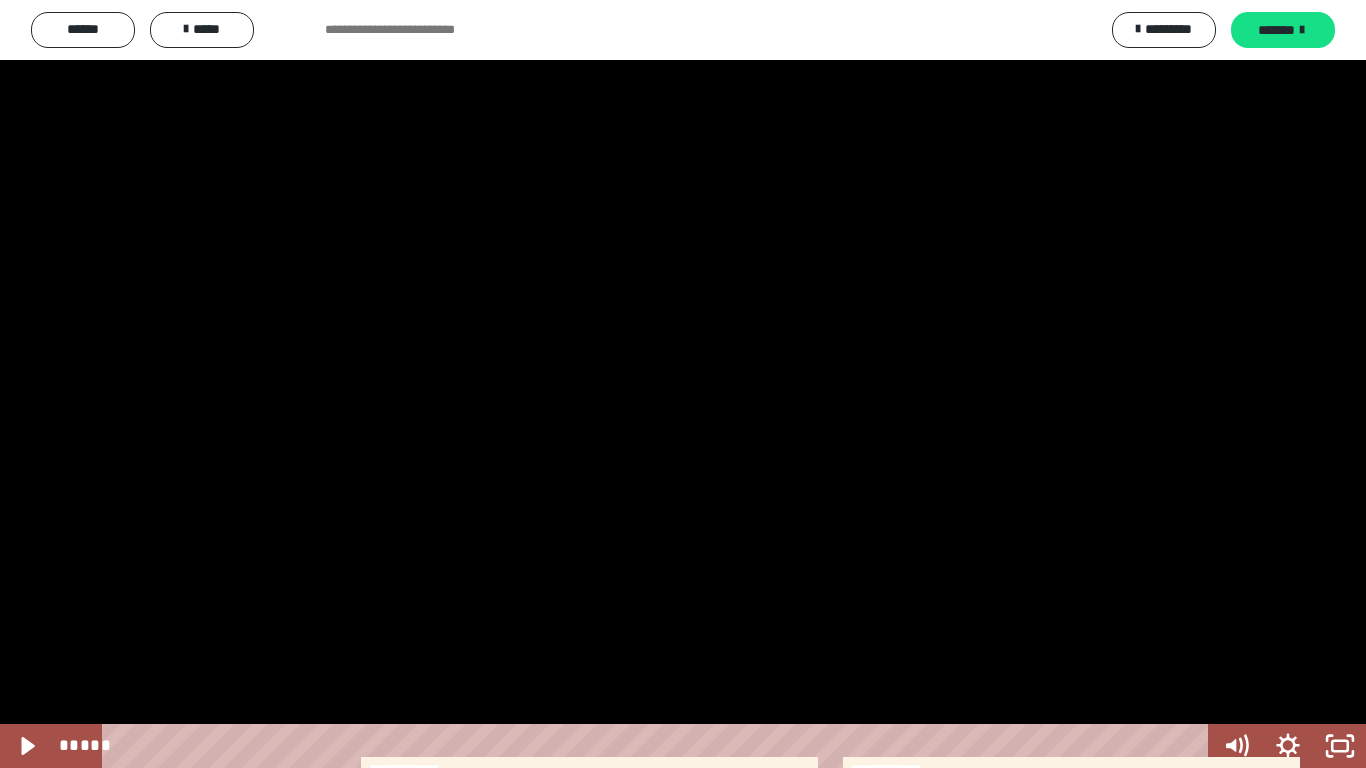 click at bounding box center (683, 384) 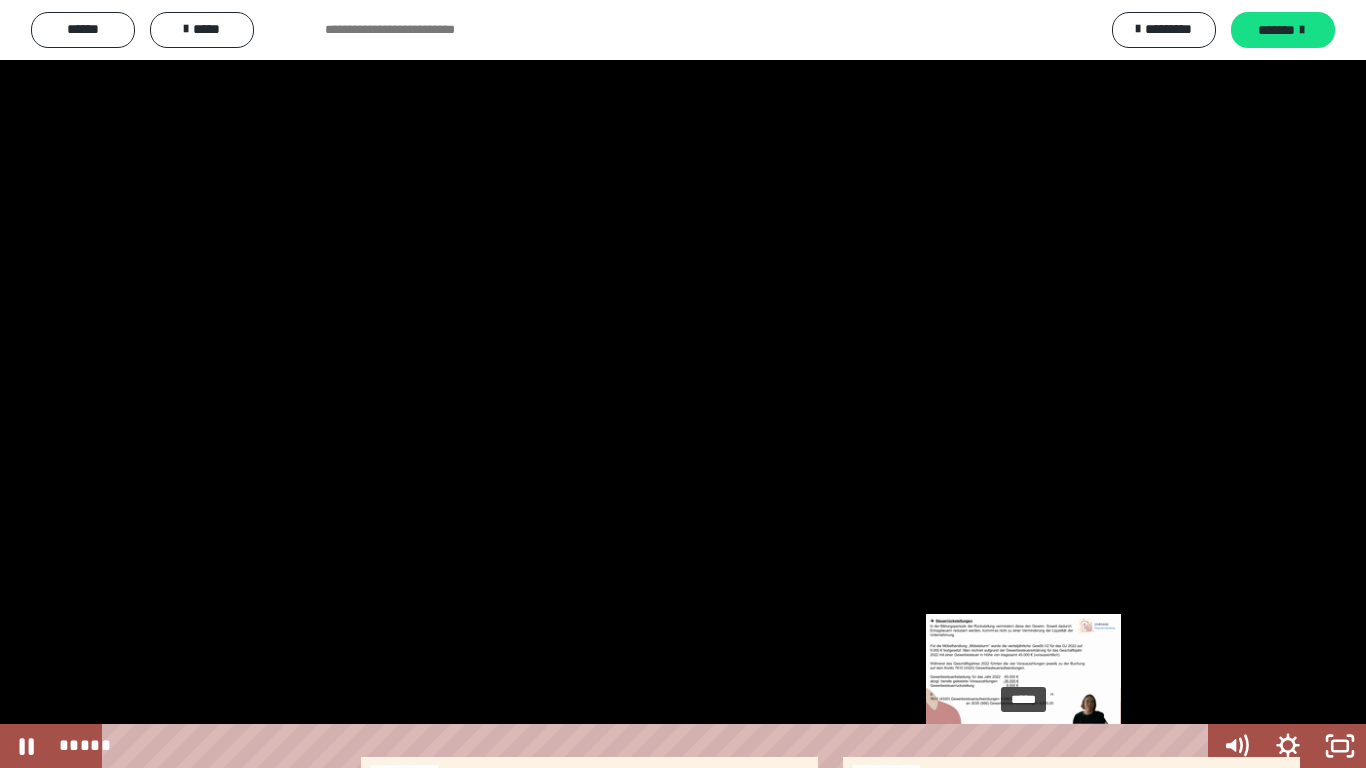 drag, startPoint x: 1045, startPoint y: 742, endPoint x: 1025, endPoint y: 745, distance: 20.22375 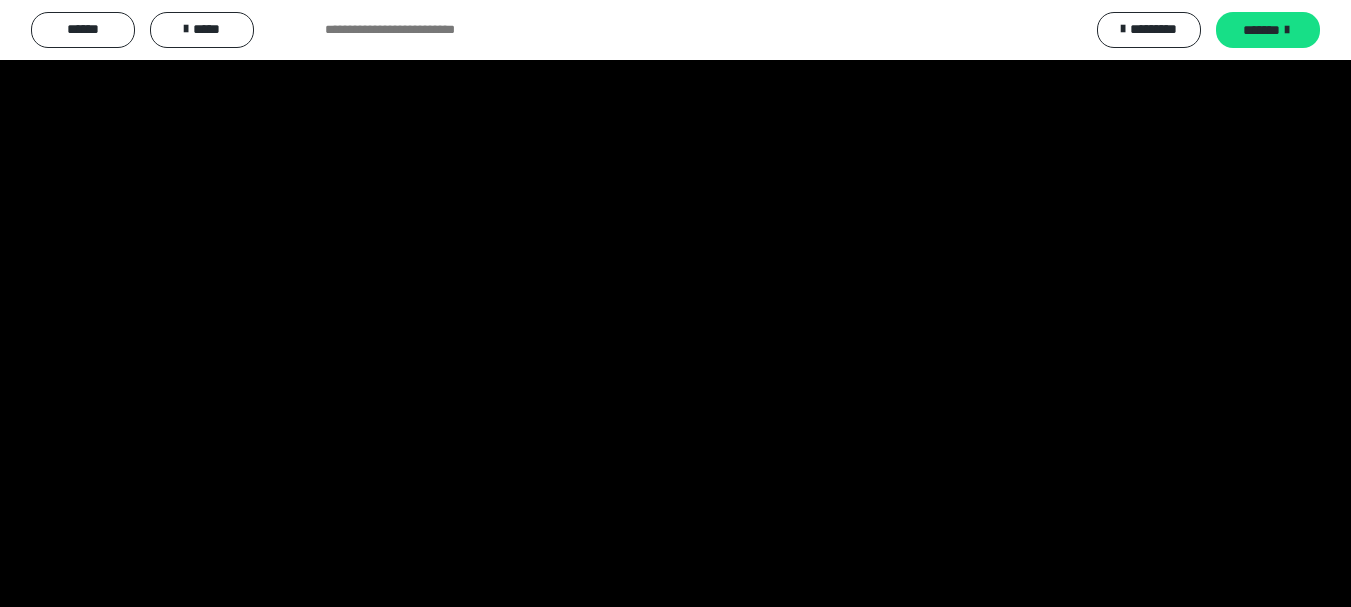 scroll, scrollTop: 0, scrollLeft: 0, axis: both 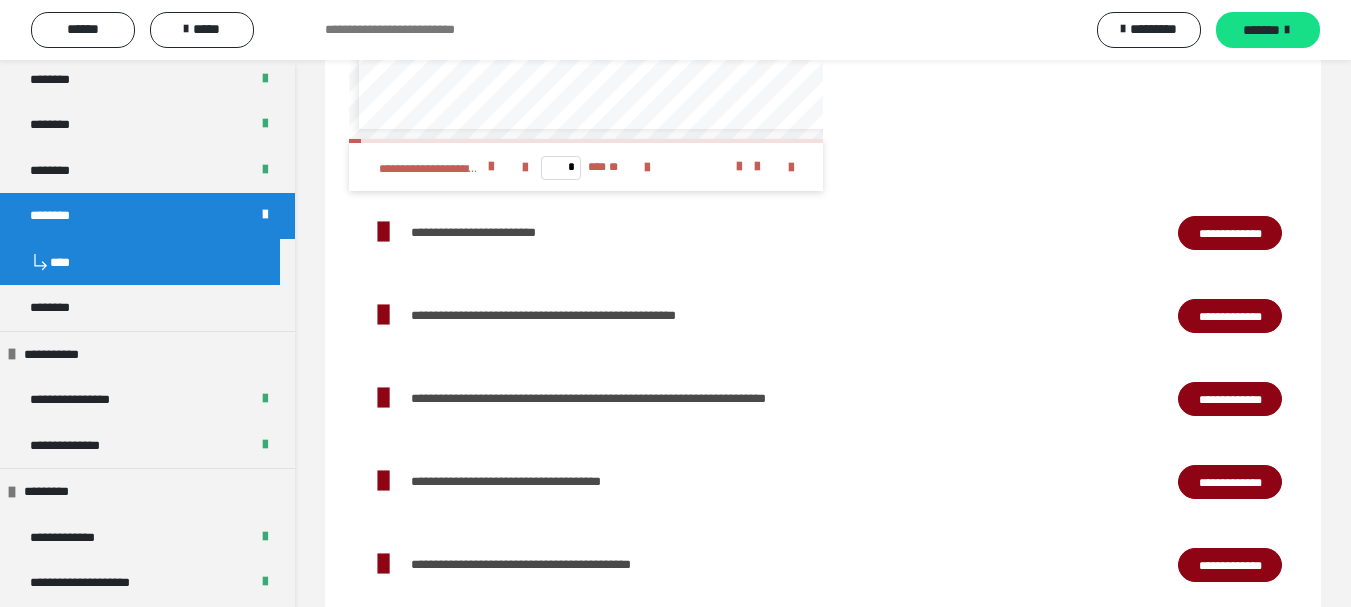 click on "**********" at bounding box center [1230, 316] 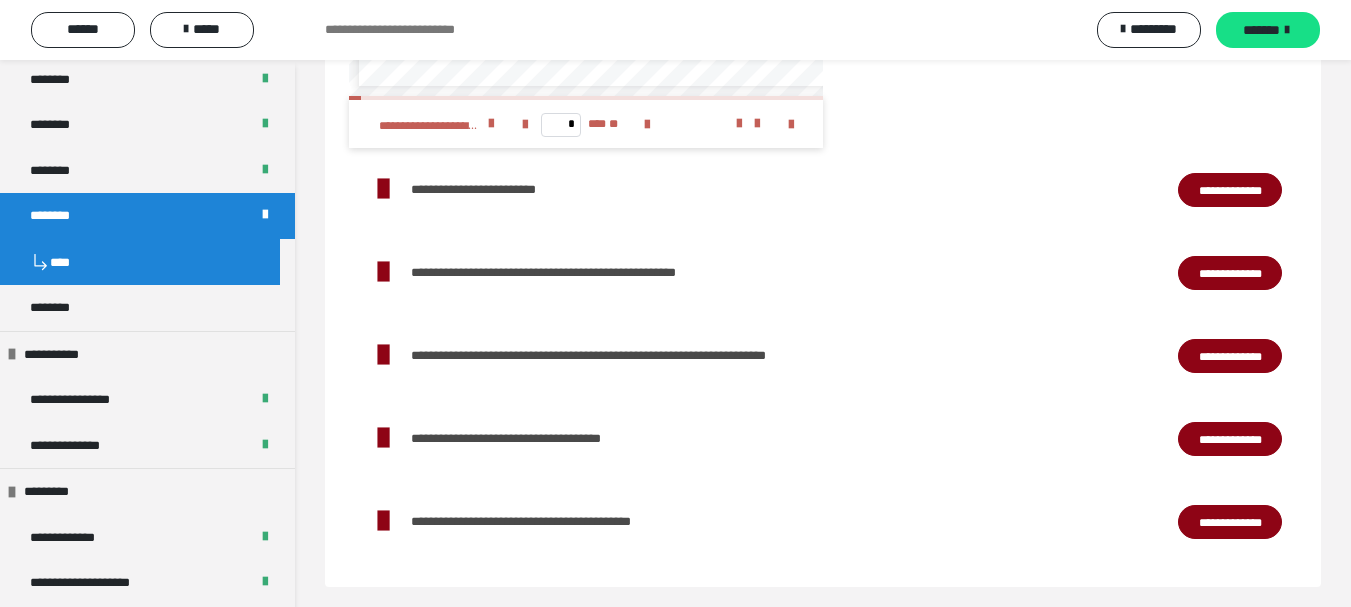 scroll, scrollTop: 4153, scrollLeft: 0, axis: vertical 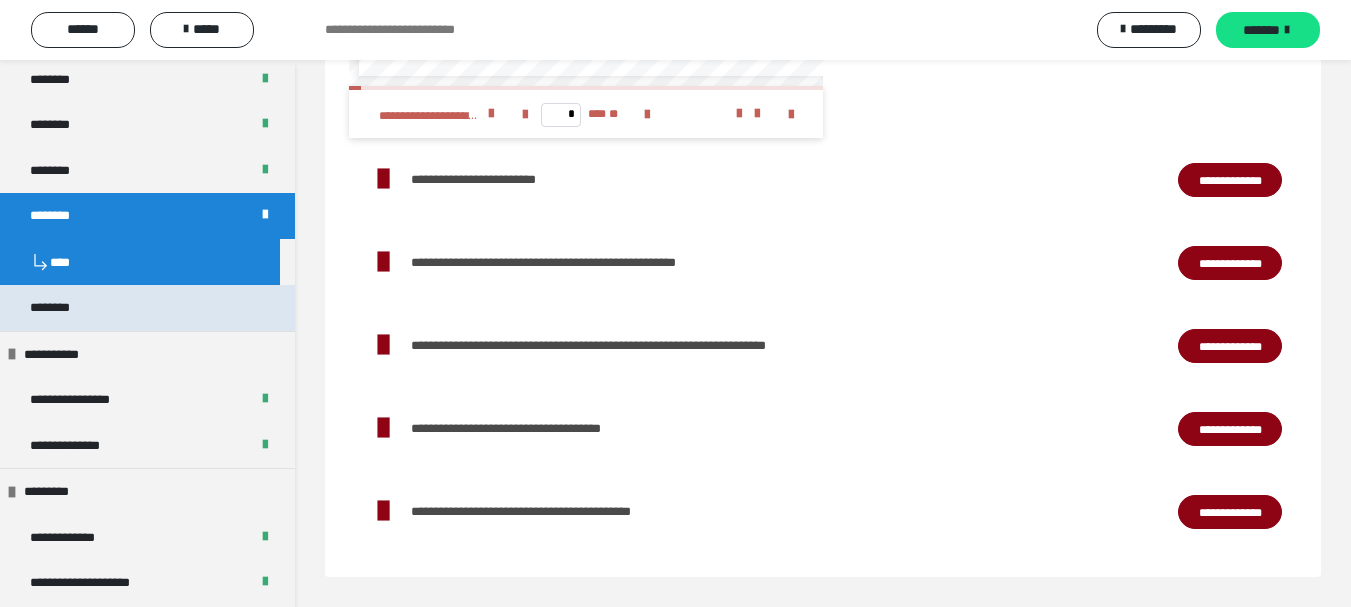 click on "********" at bounding box center [147, 308] 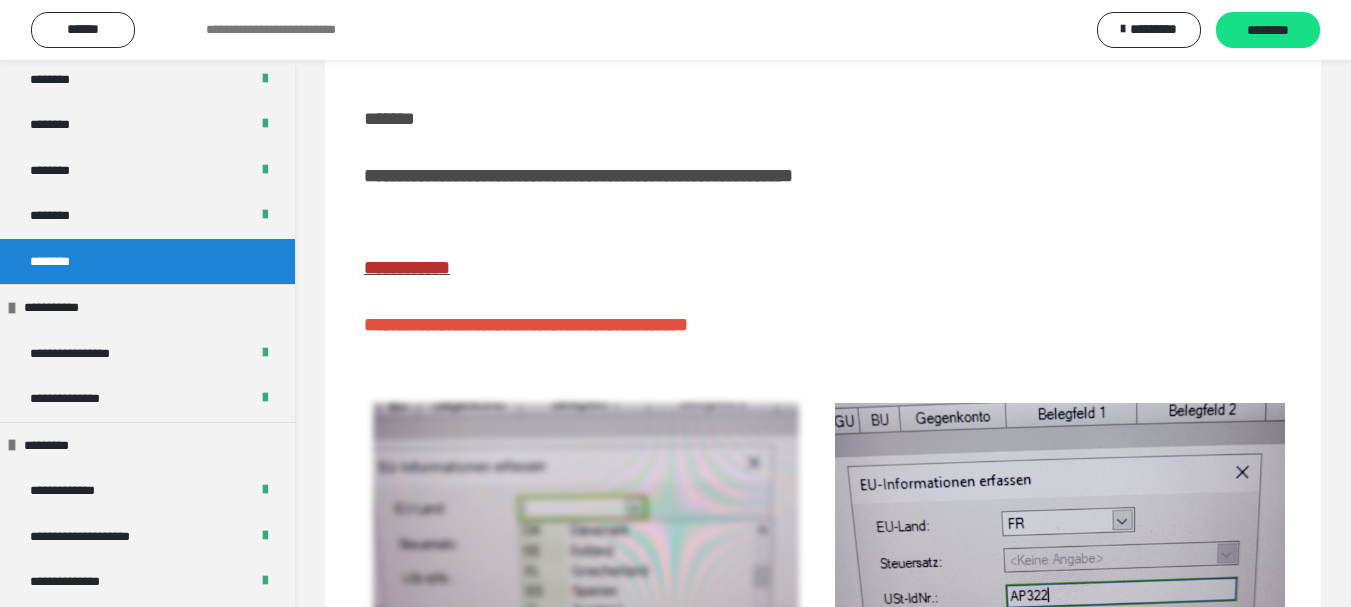 scroll, scrollTop: 414, scrollLeft: 0, axis: vertical 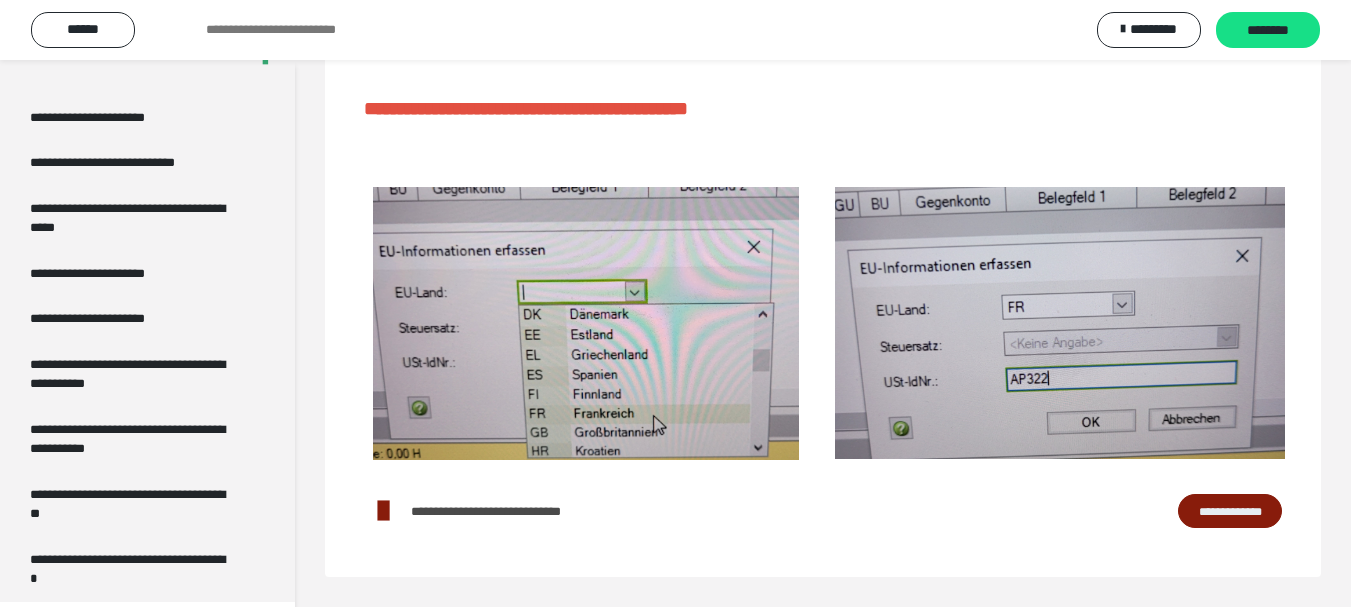 click on "**********" at bounding box center [1230, 511] 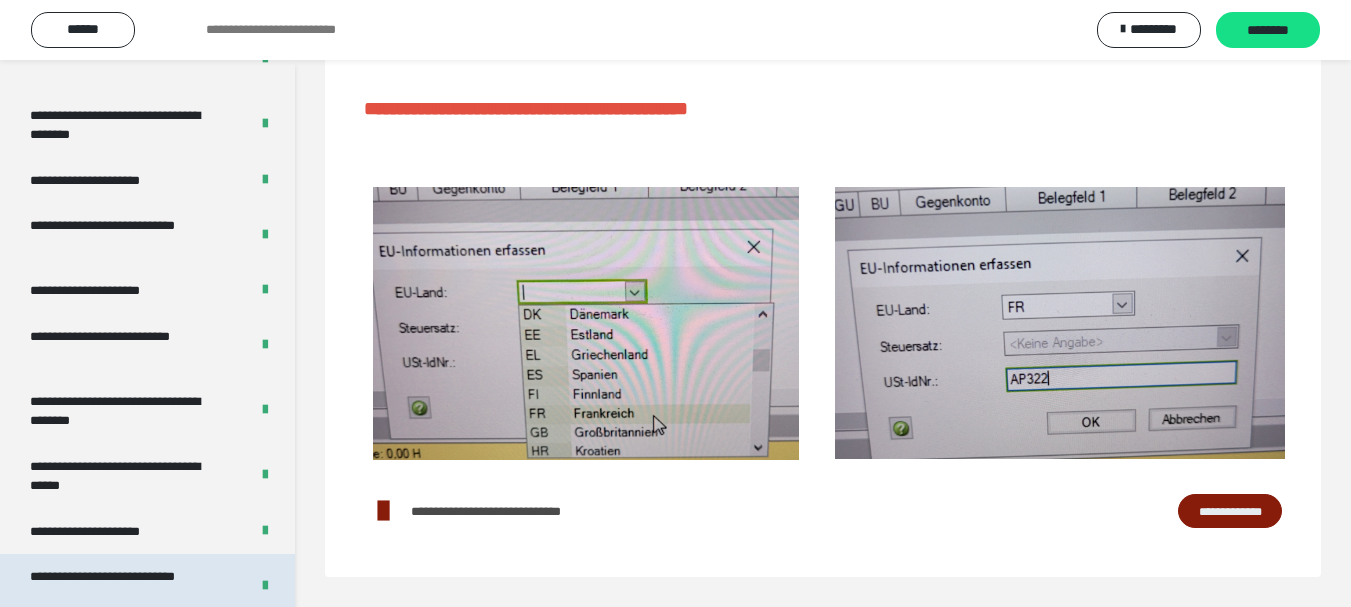 scroll, scrollTop: 3263, scrollLeft: 0, axis: vertical 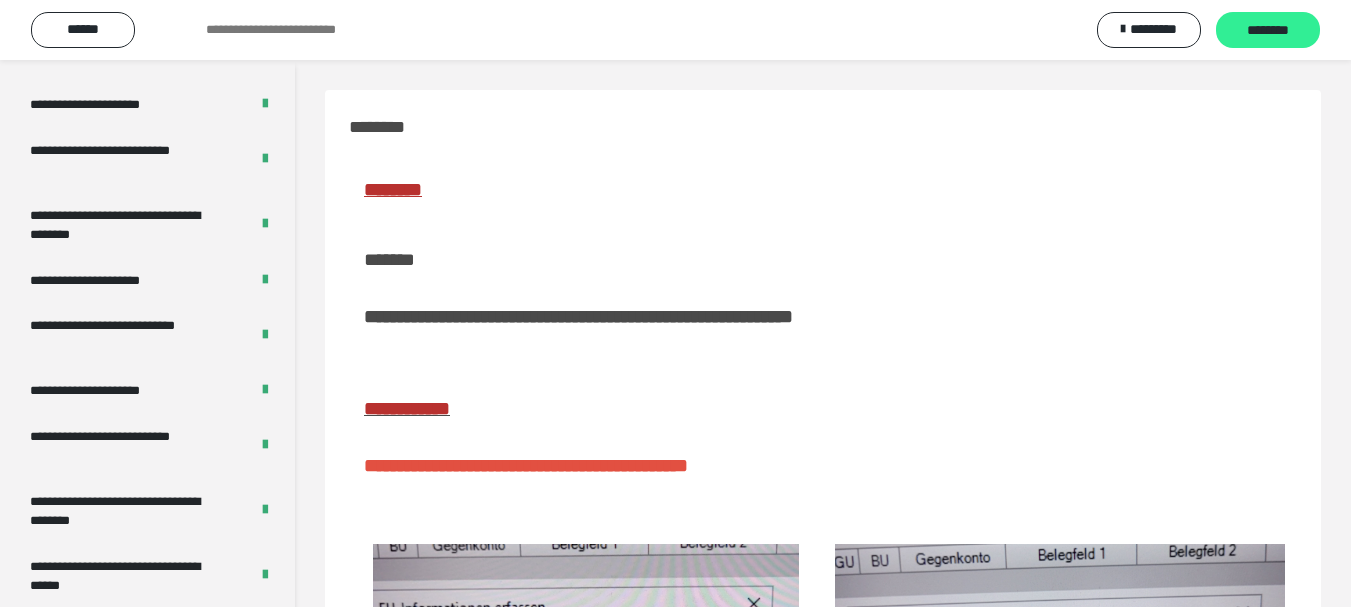 click on "********" at bounding box center (1268, 31) 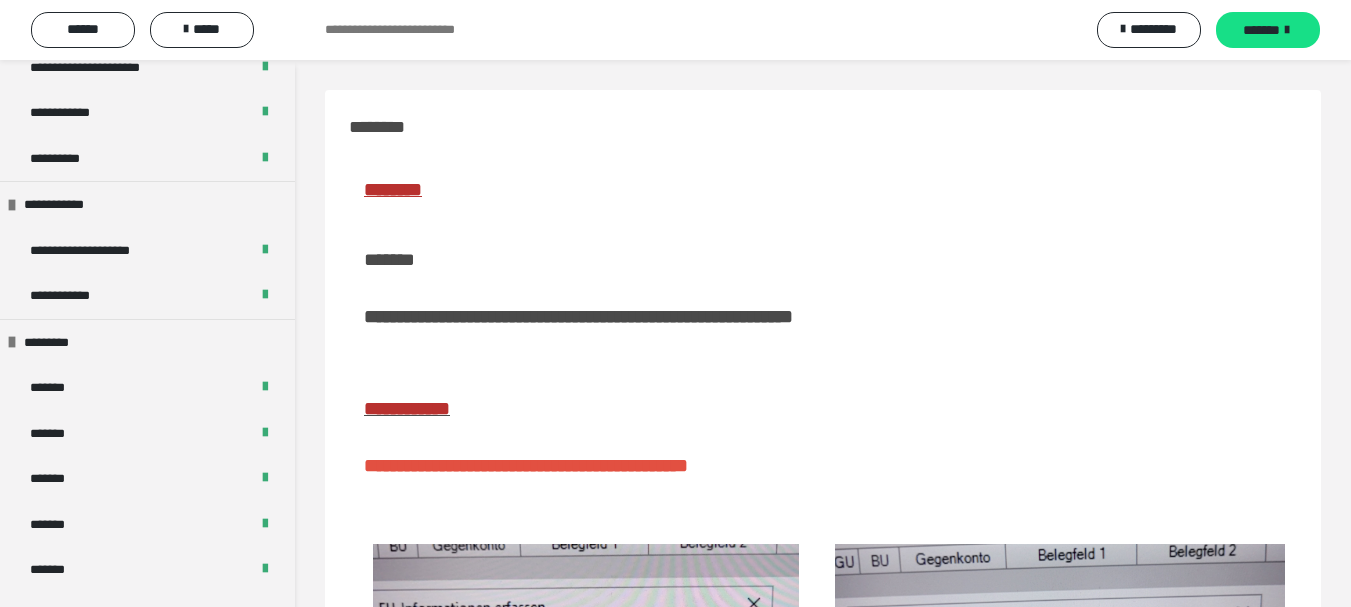 scroll, scrollTop: 0, scrollLeft: 0, axis: both 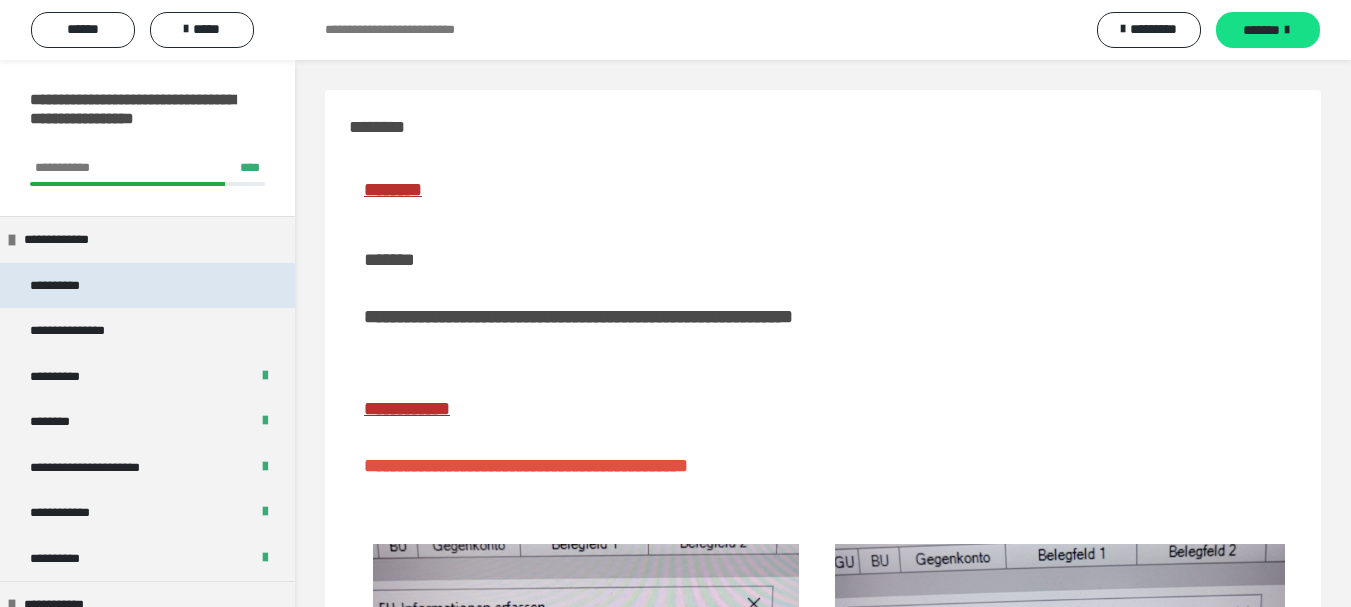 click on "**********" at bounding box center (78, 286) 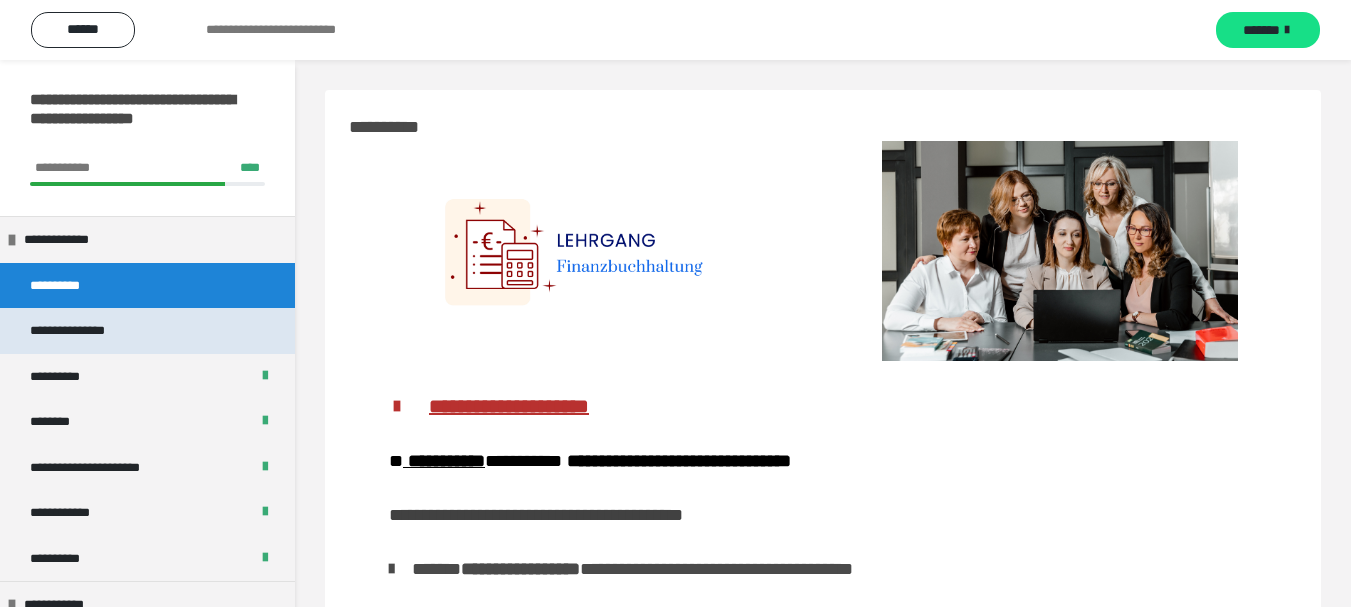 click on "**********" at bounding box center (88, 331) 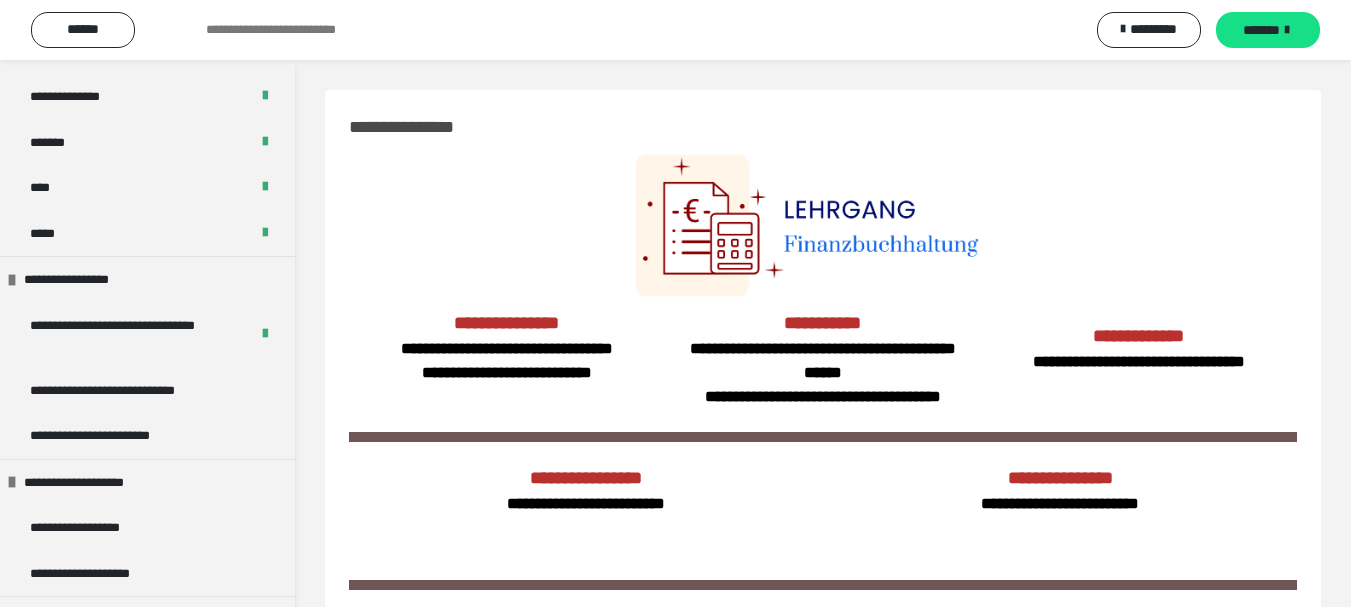 scroll, scrollTop: 1800, scrollLeft: 0, axis: vertical 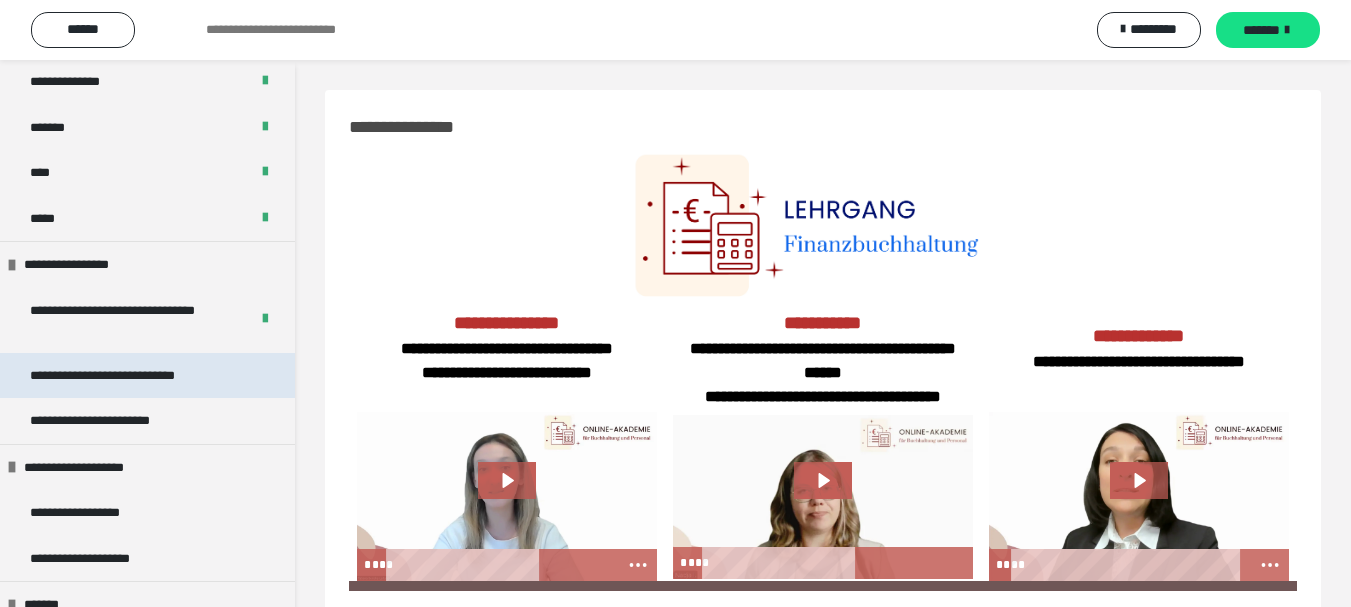 click on "**********" at bounding box center (131, 376) 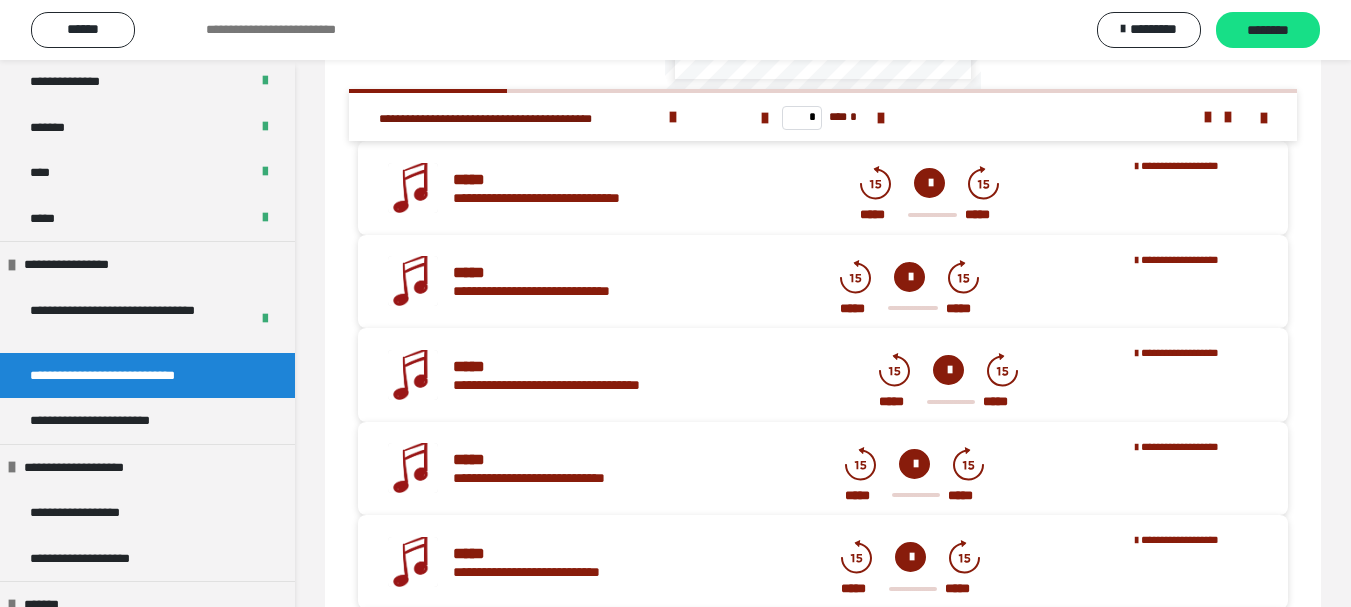 scroll, scrollTop: 836, scrollLeft: 0, axis: vertical 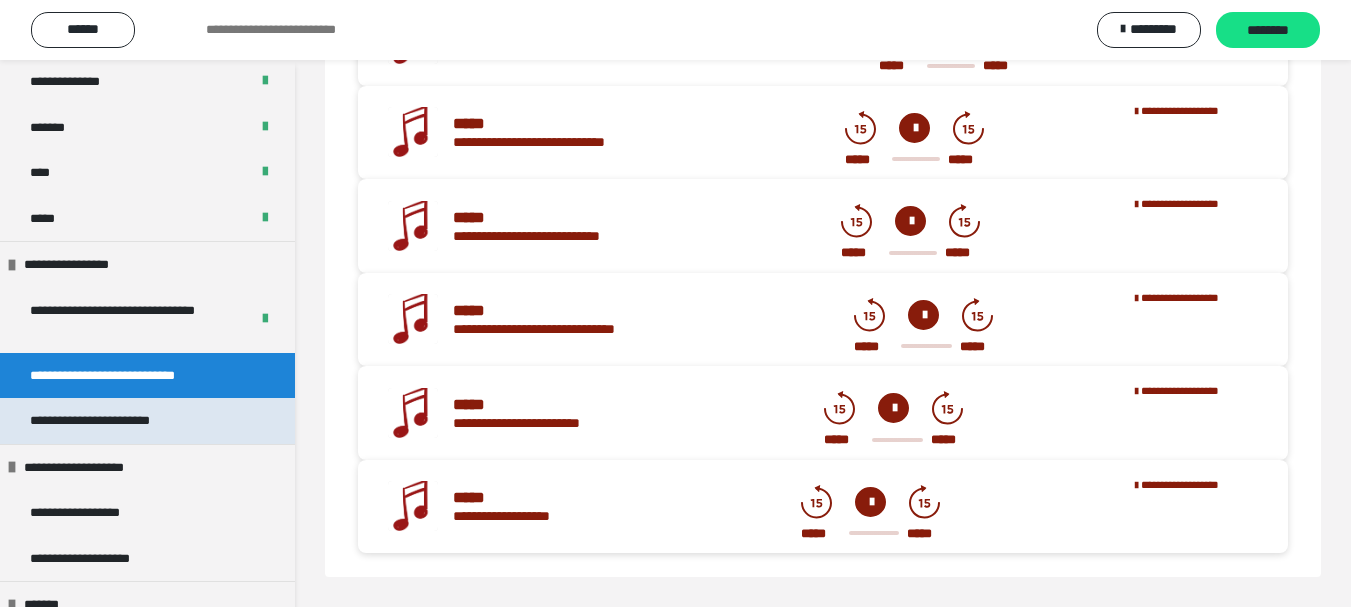 click on "**********" at bounding box center (117, 421) 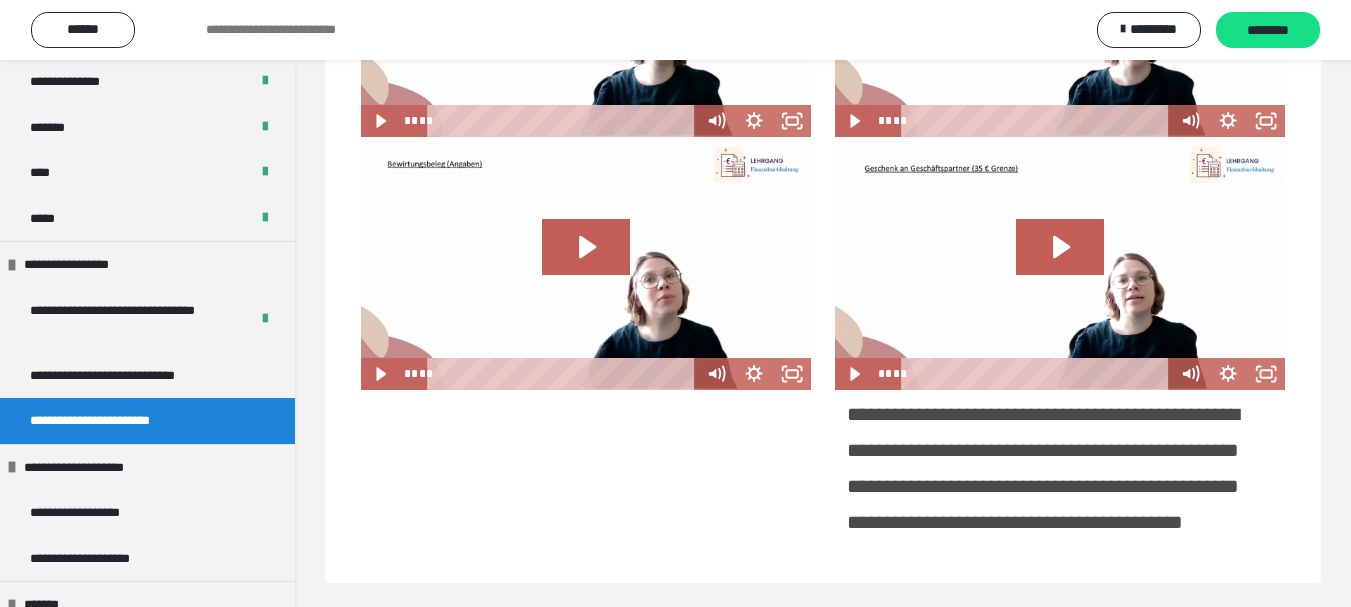 scroll, scrollTop: 553, scrollLeft: 0, axis: vertical 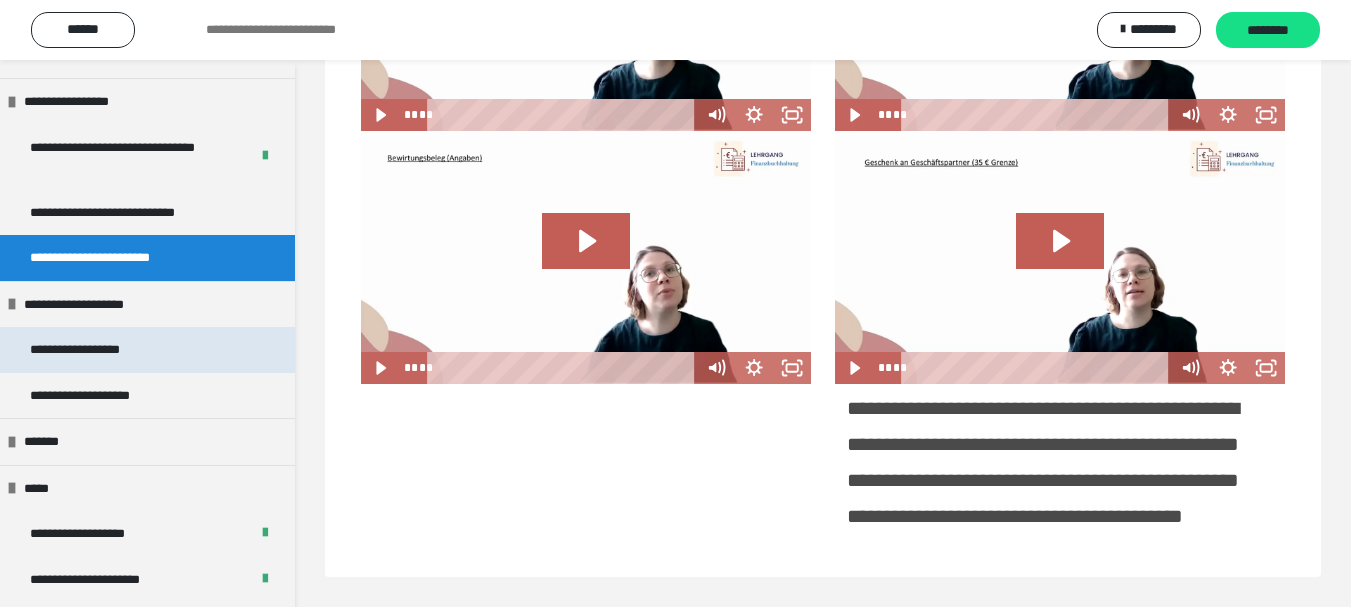 click on "**********" at bounding box center (98, 350) 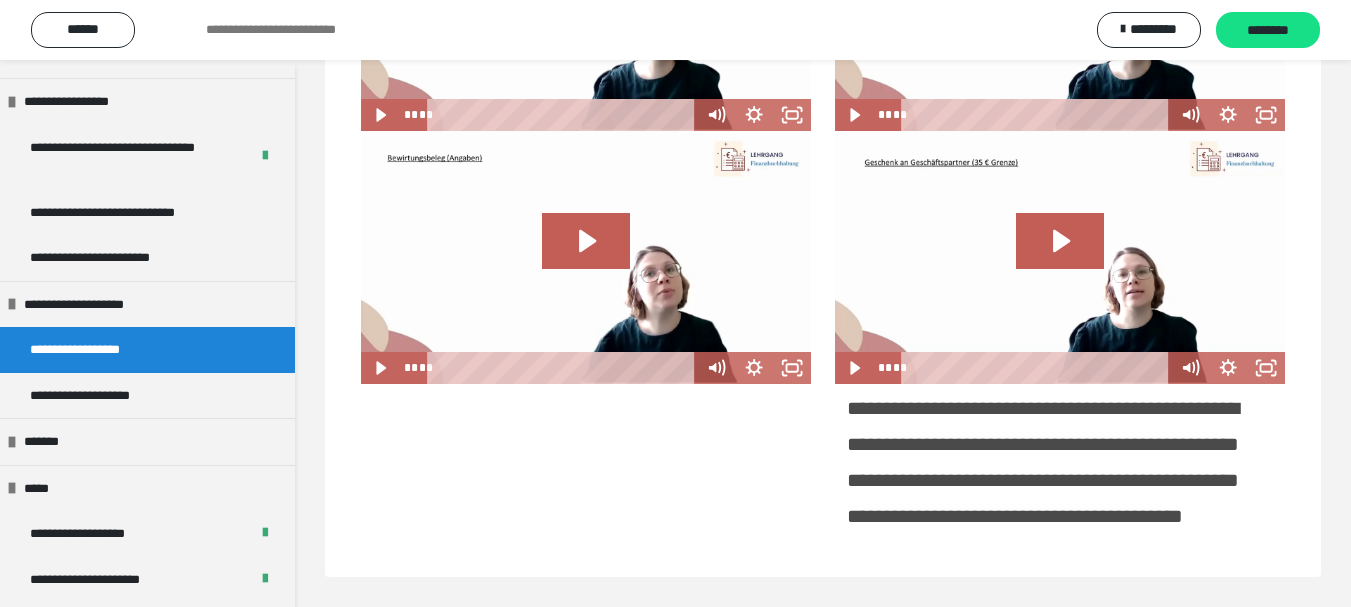 scroll, scrollTop: 552, scrollLeft: 0, axis: vertical 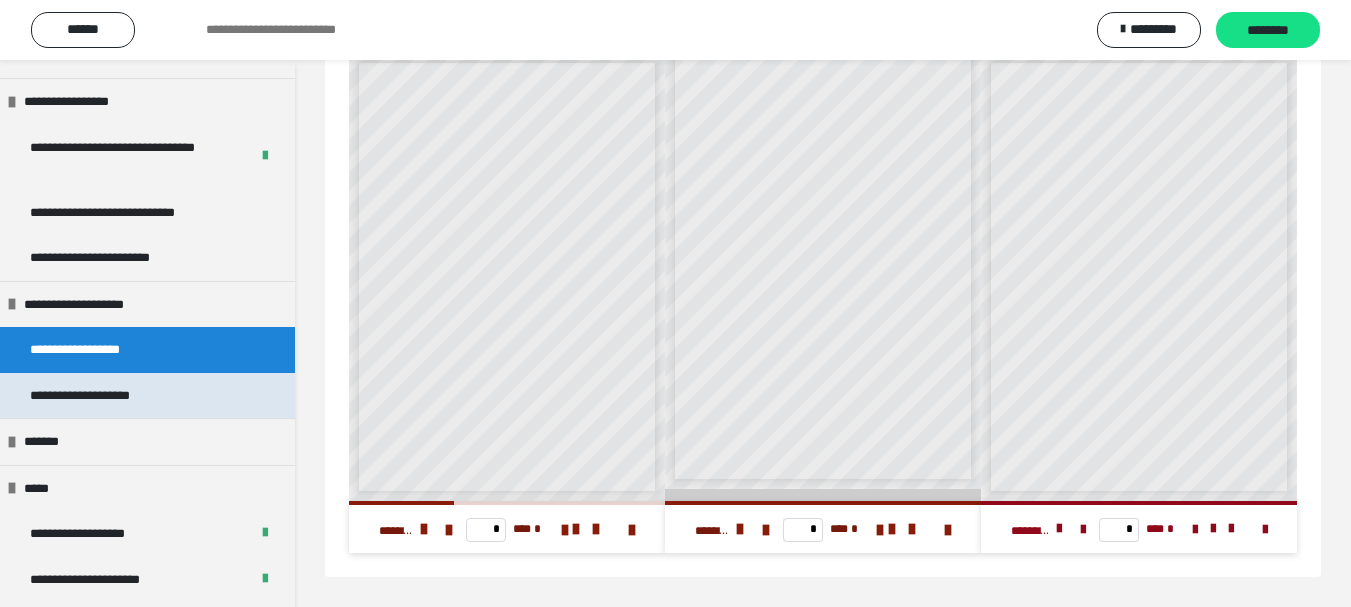 click on "**********" at bounding box center [102, 396] 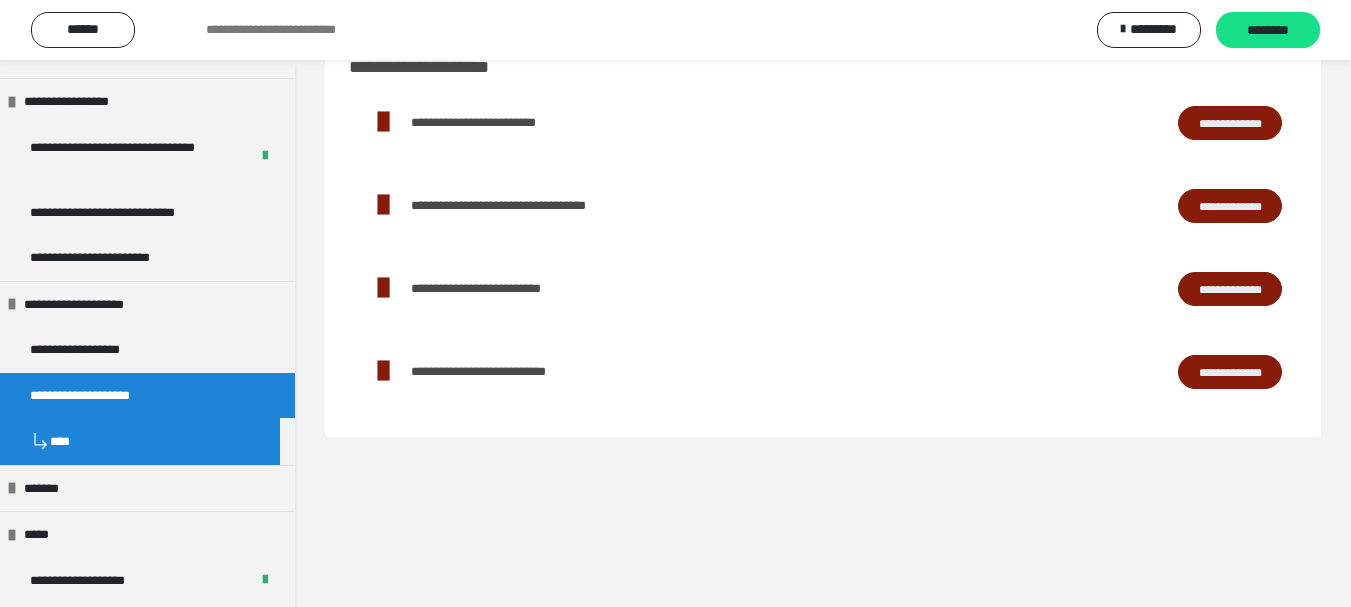 scroll, scrollTop: 60, scrollLeft: 0, axis: vertical 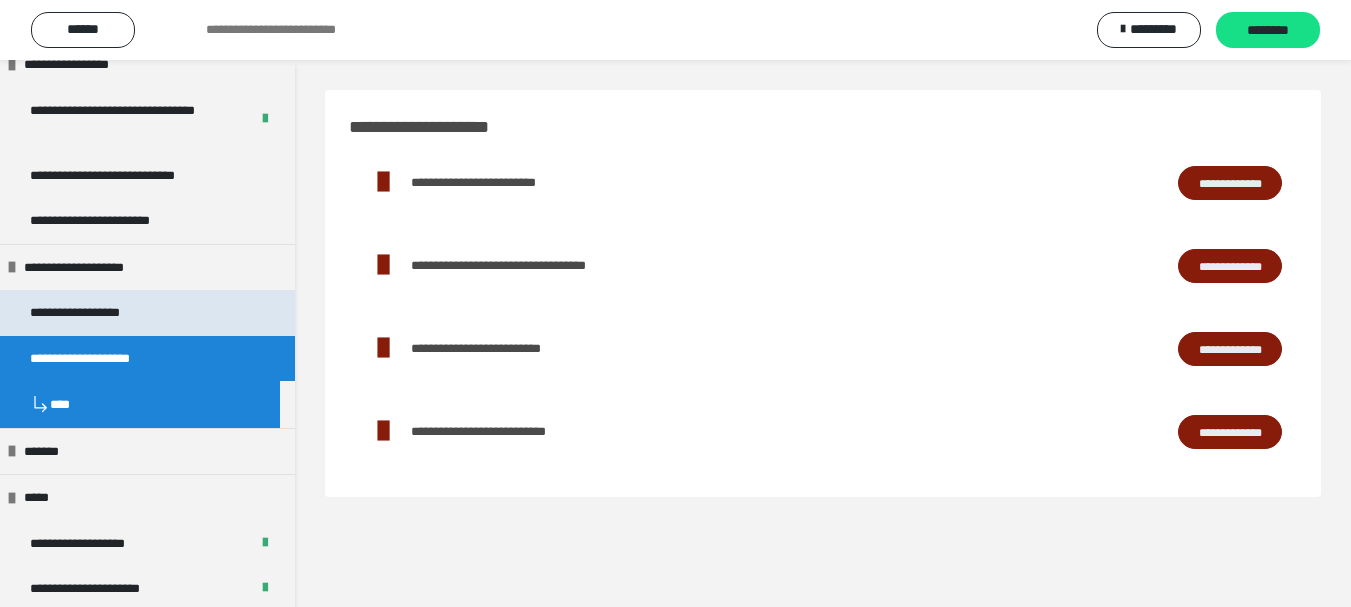click on "**********" at bounding box center [147, 313] 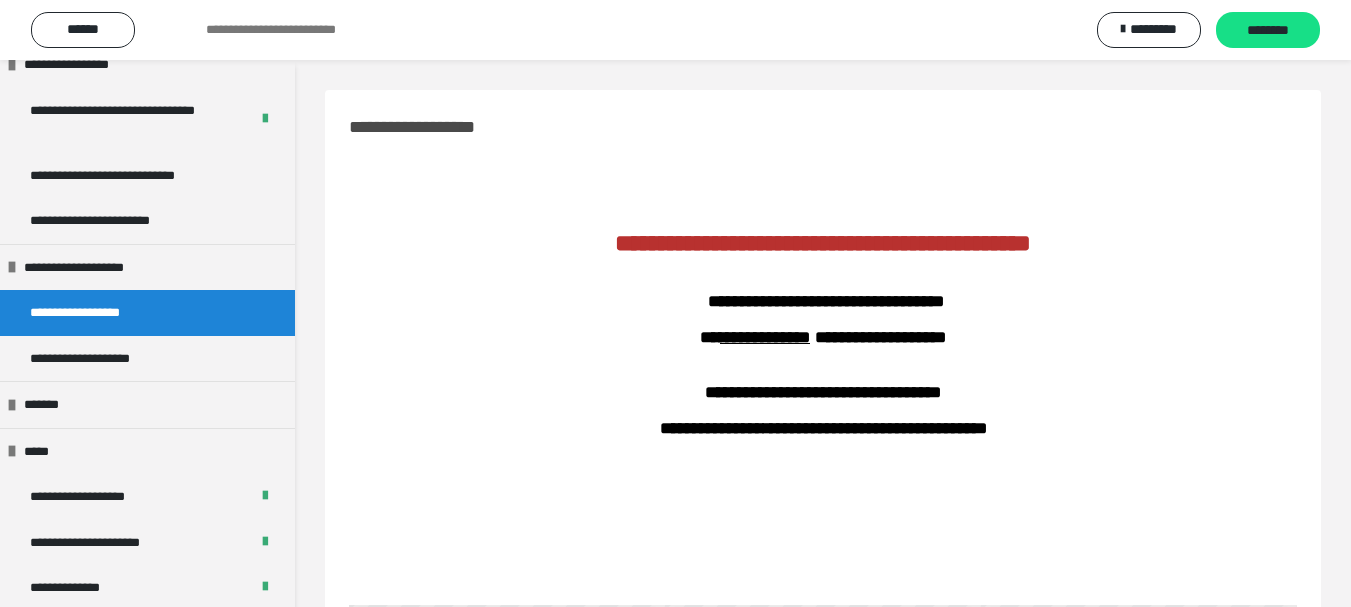 scroll, scrollTop: 500, scrollLeft: 0, axis: vertical 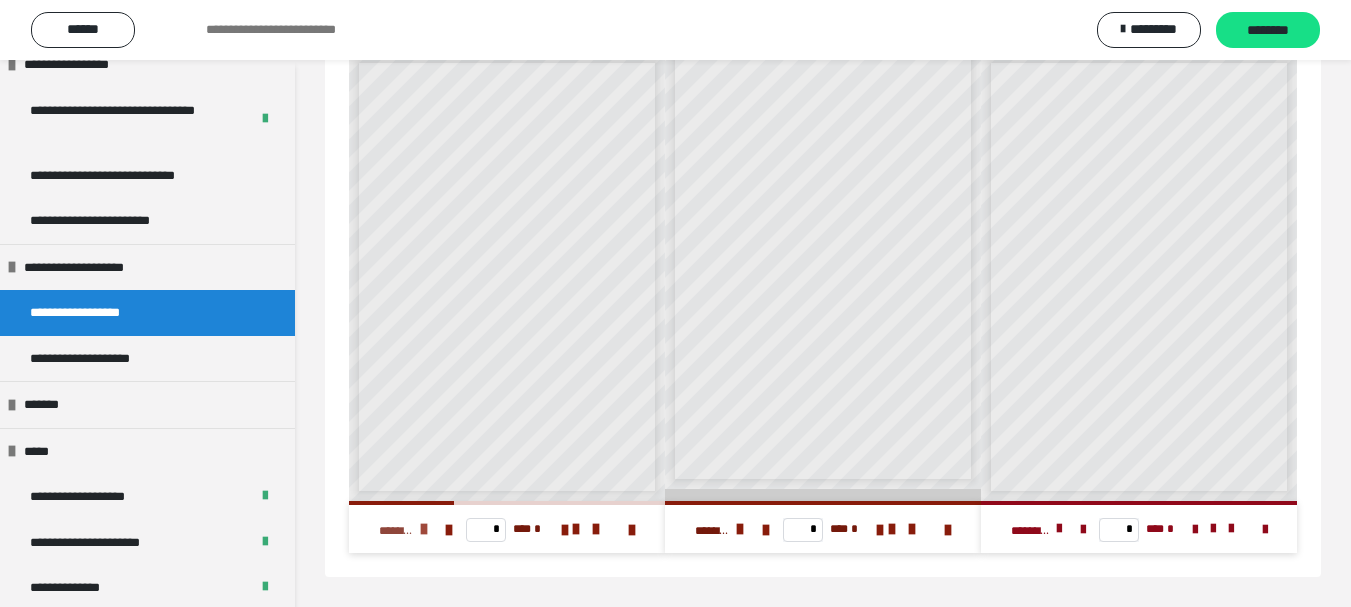 click at bounding box center [424, 529] 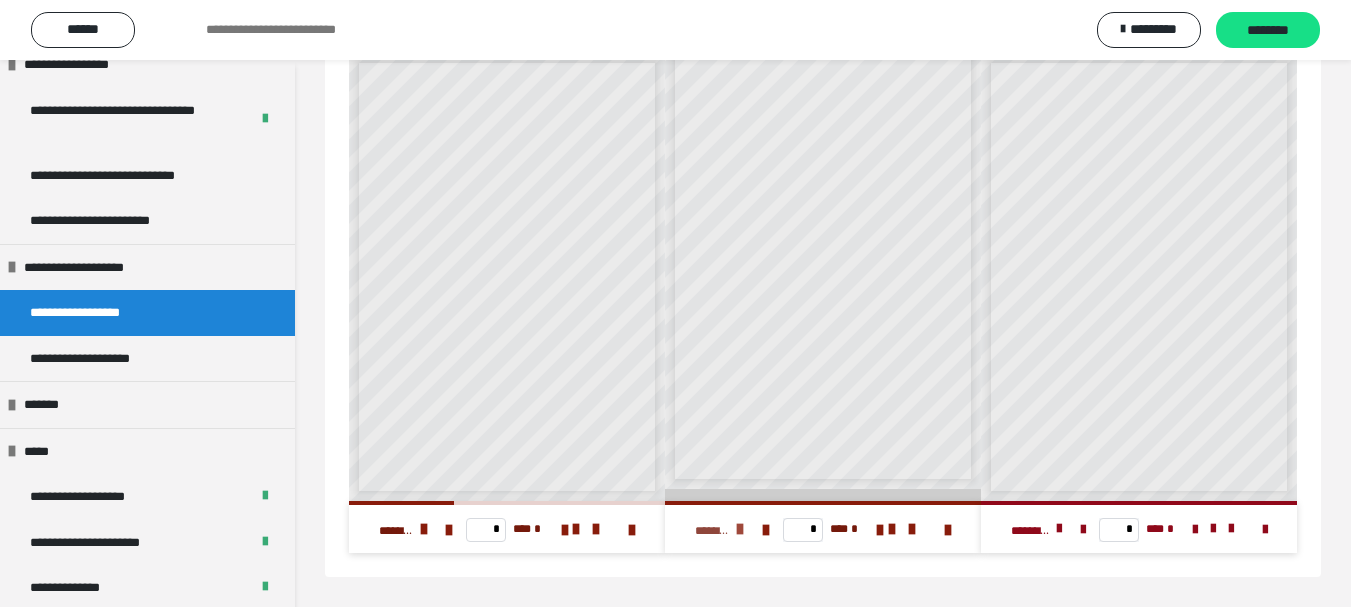 click on "**********" at bounding box center (712, 531) 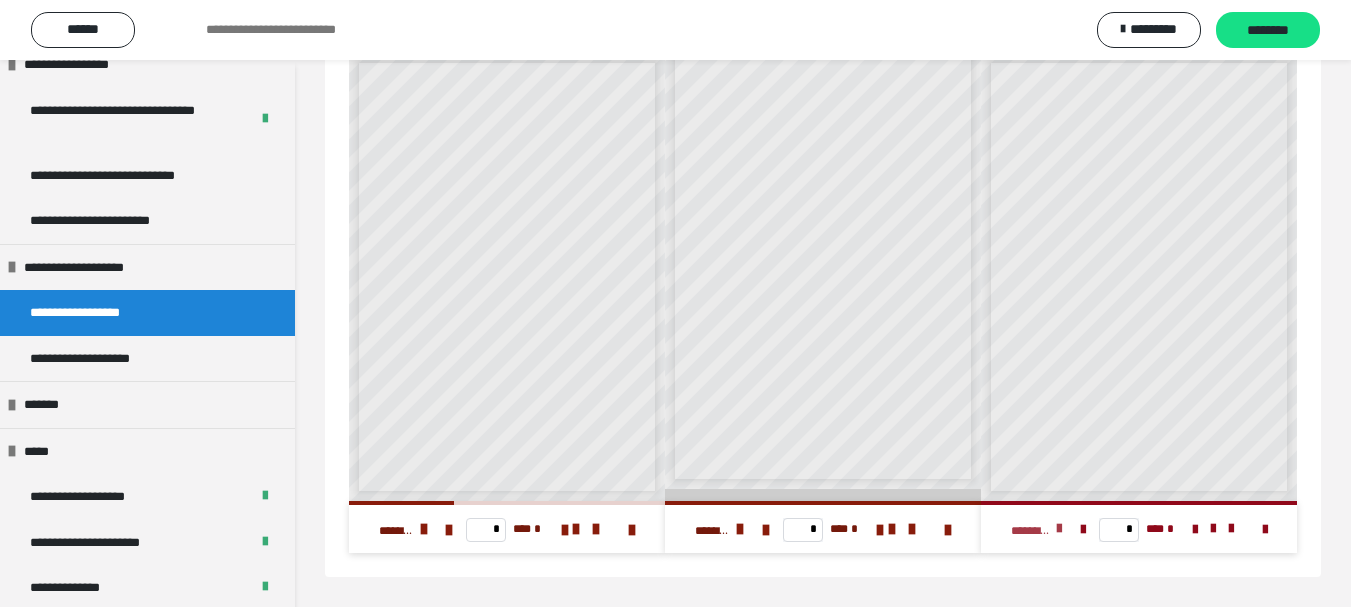 click on "**********" at bounding box center (1030, 531) 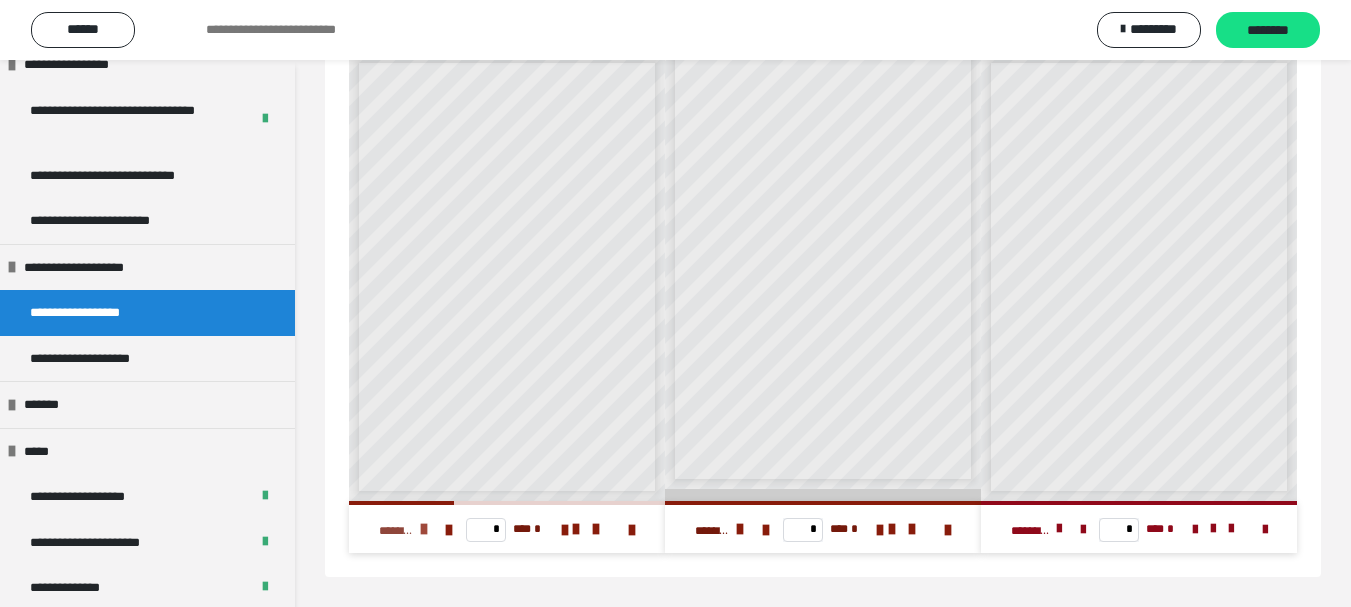 click on "**********" at bounding box center (410, 529) 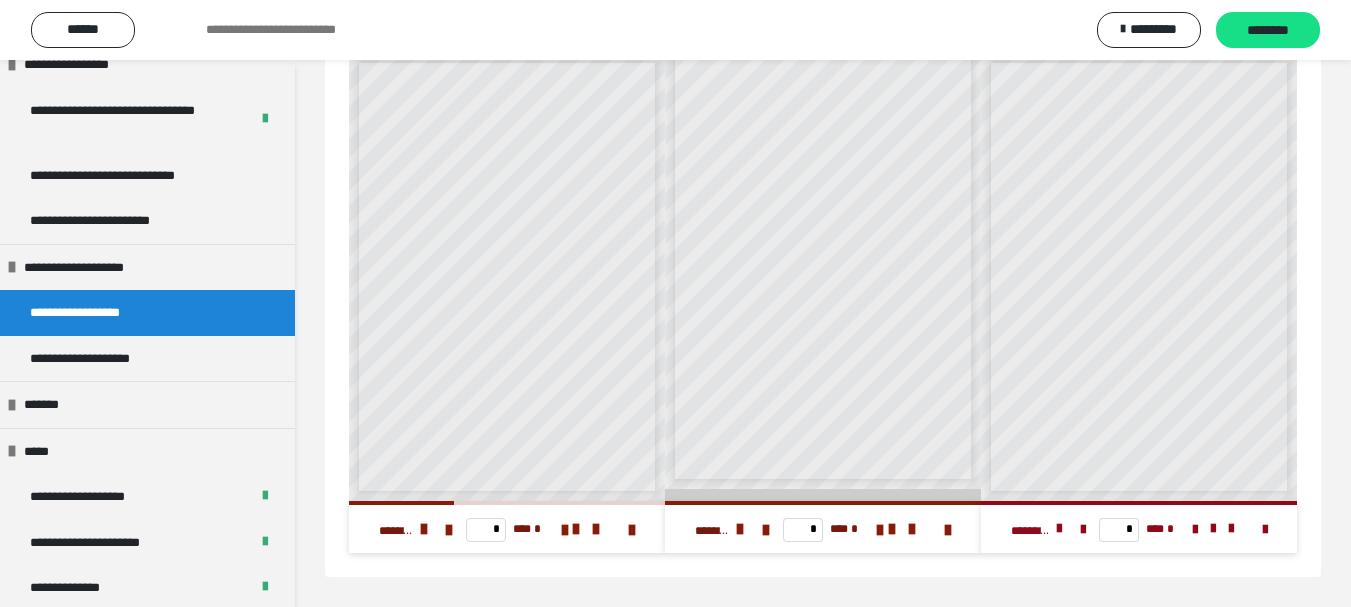 scroll, scrollTop: 20, scrollLeft: 0, axis: vertical 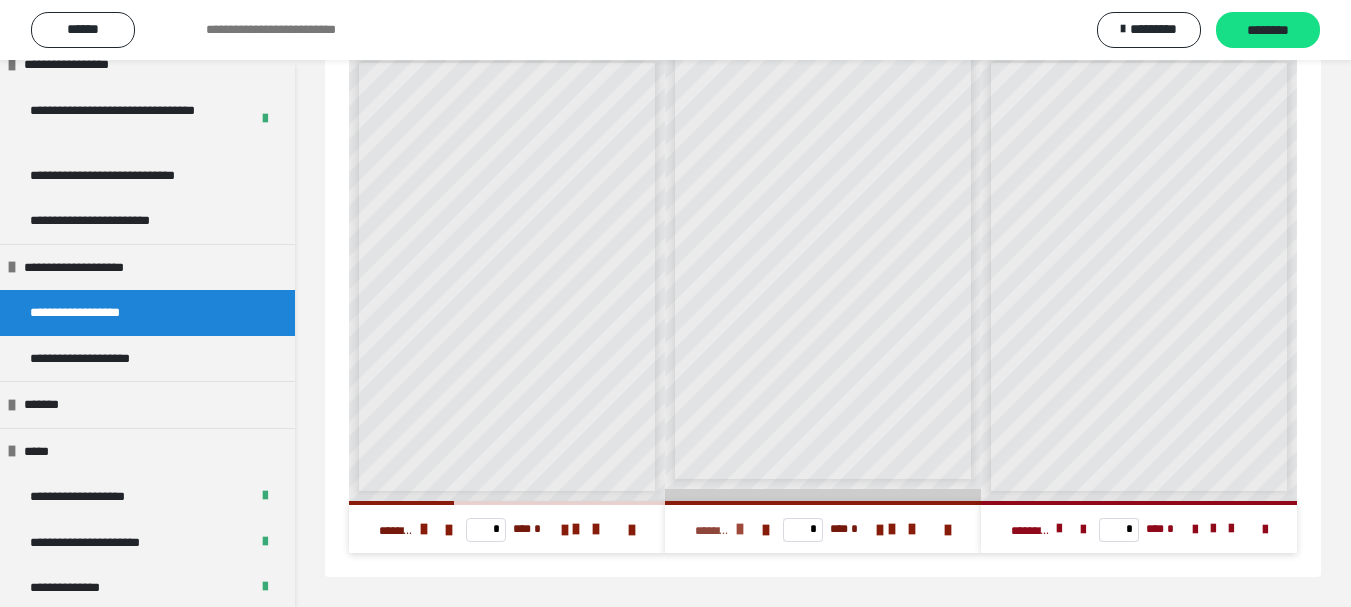 click on "**********" at bounding box center [712, 531] 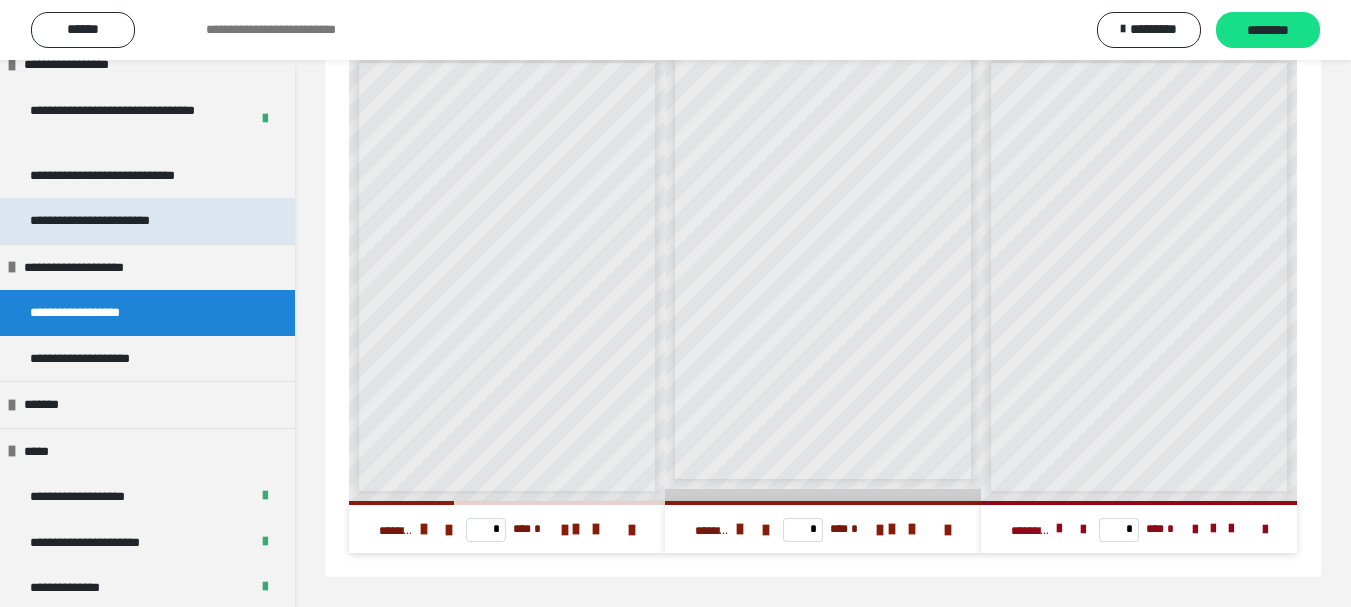 click on "**********" at bounding box center (117, 221) 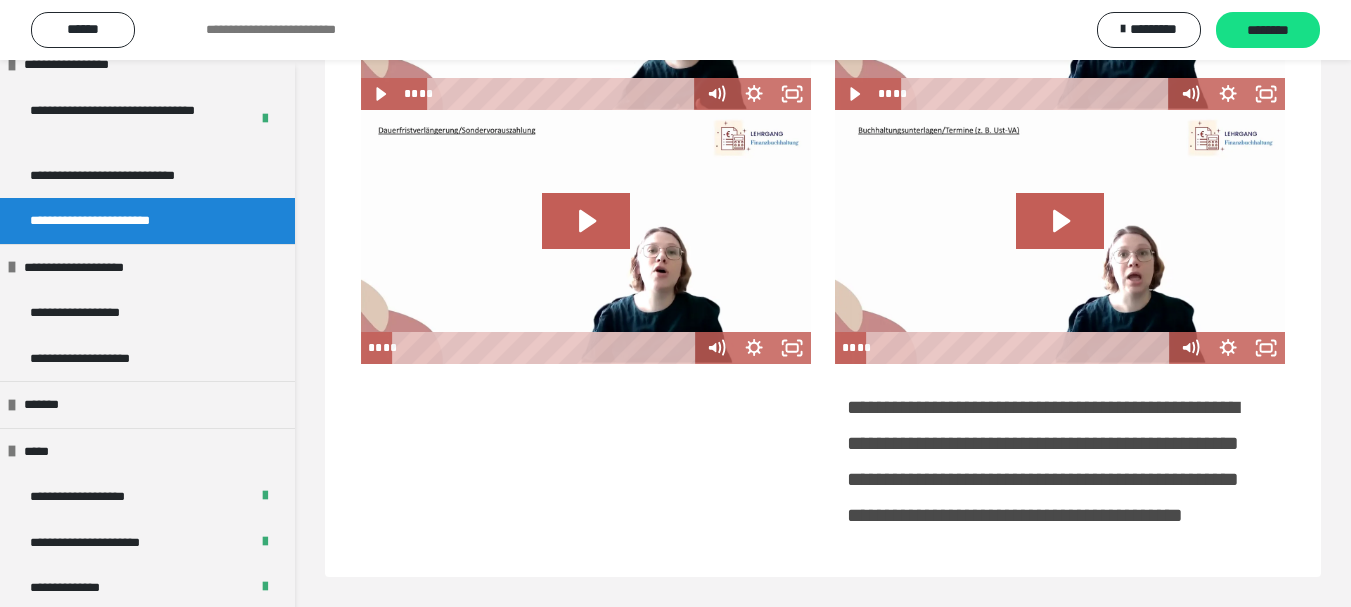 scroll, scrollTop: 60, scrollLeft: 0, axis: vertical 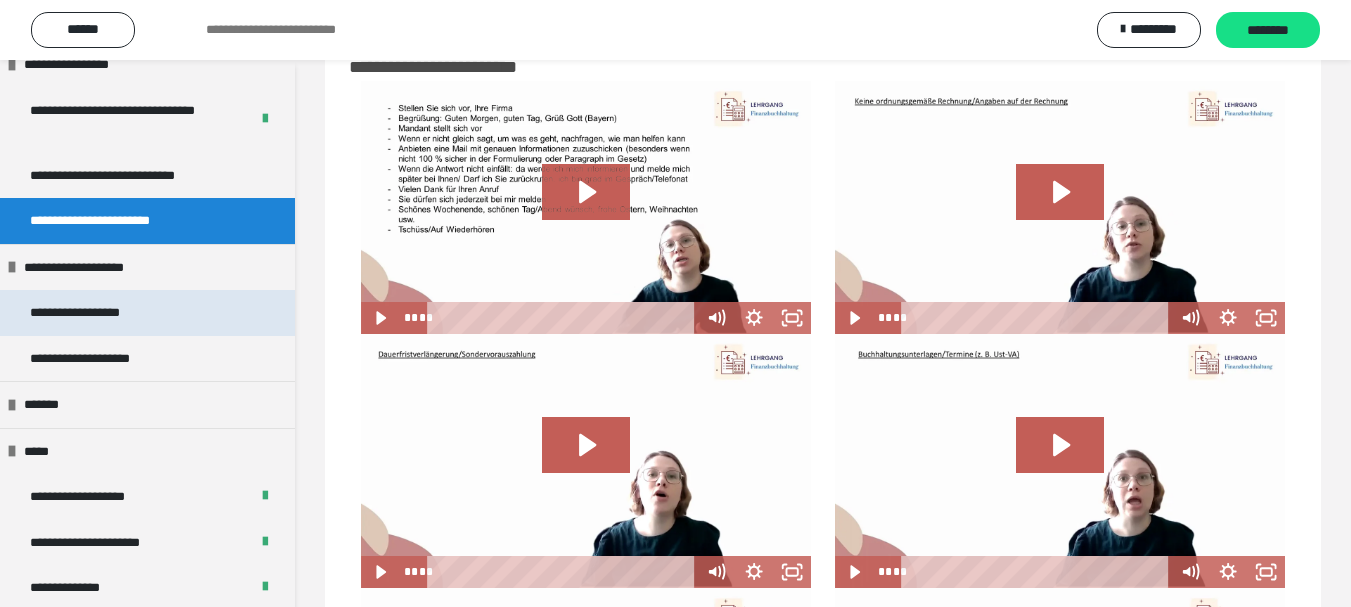 click on "**********" at bounding box center [98, 313] 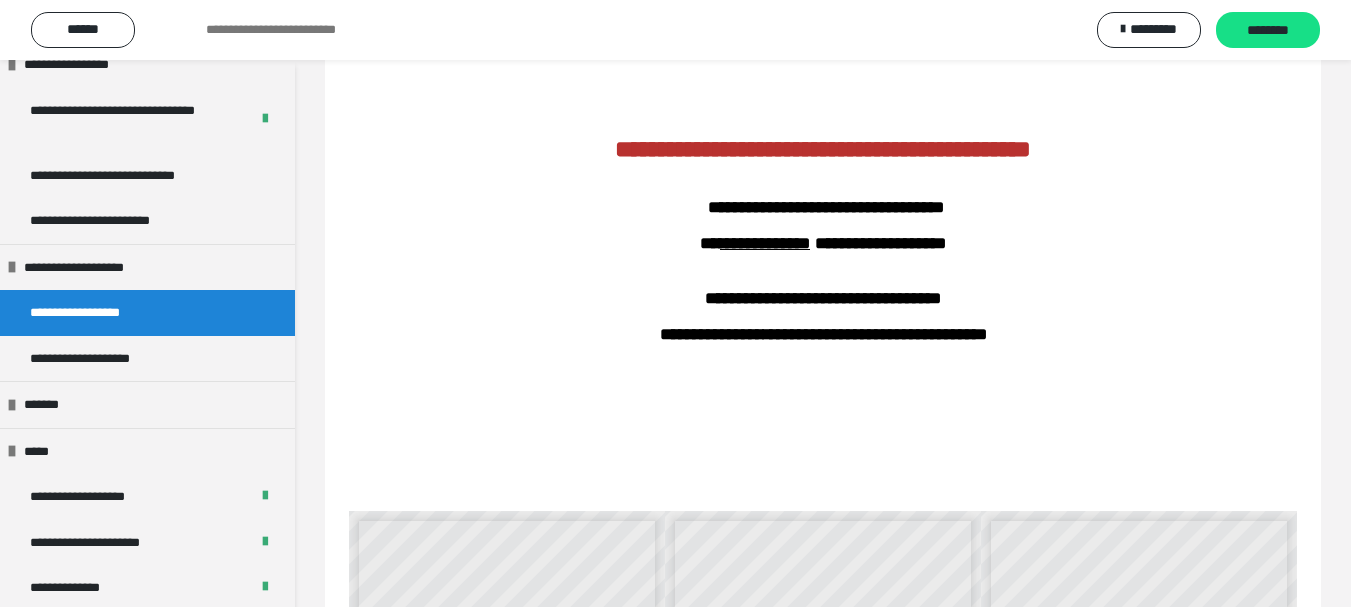 scroll, scrollTop: 552, scrollLeft: 0, axis: vertical 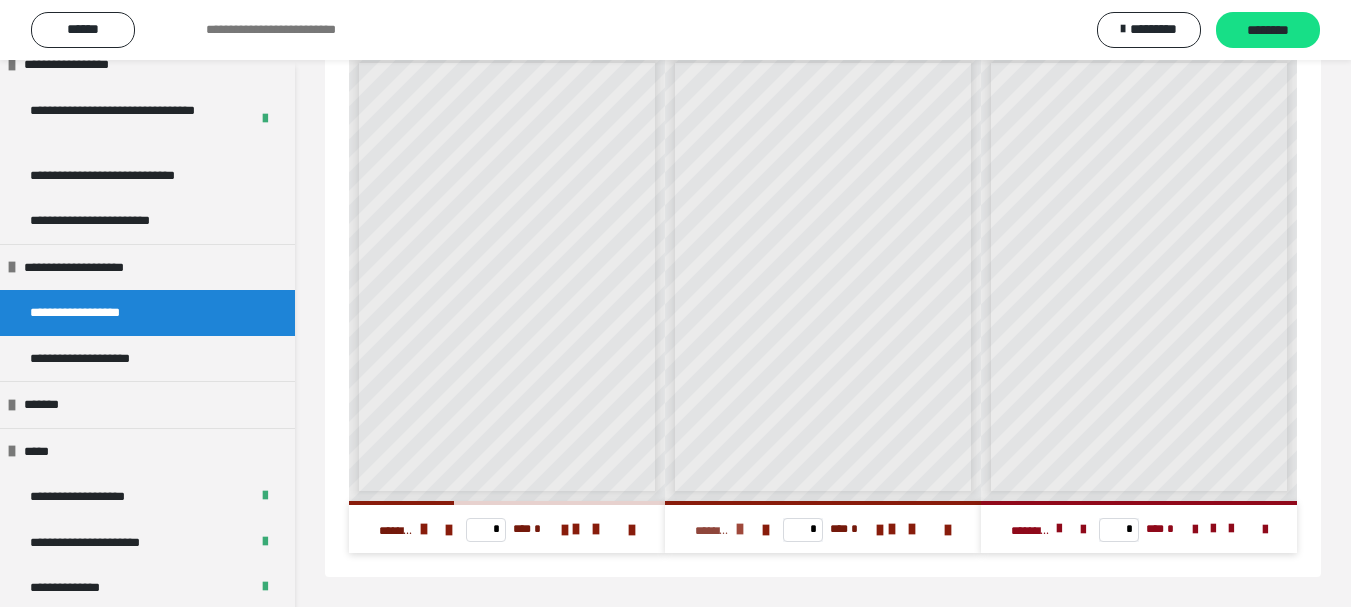 click on "**********" at bounding box center (712, 531) 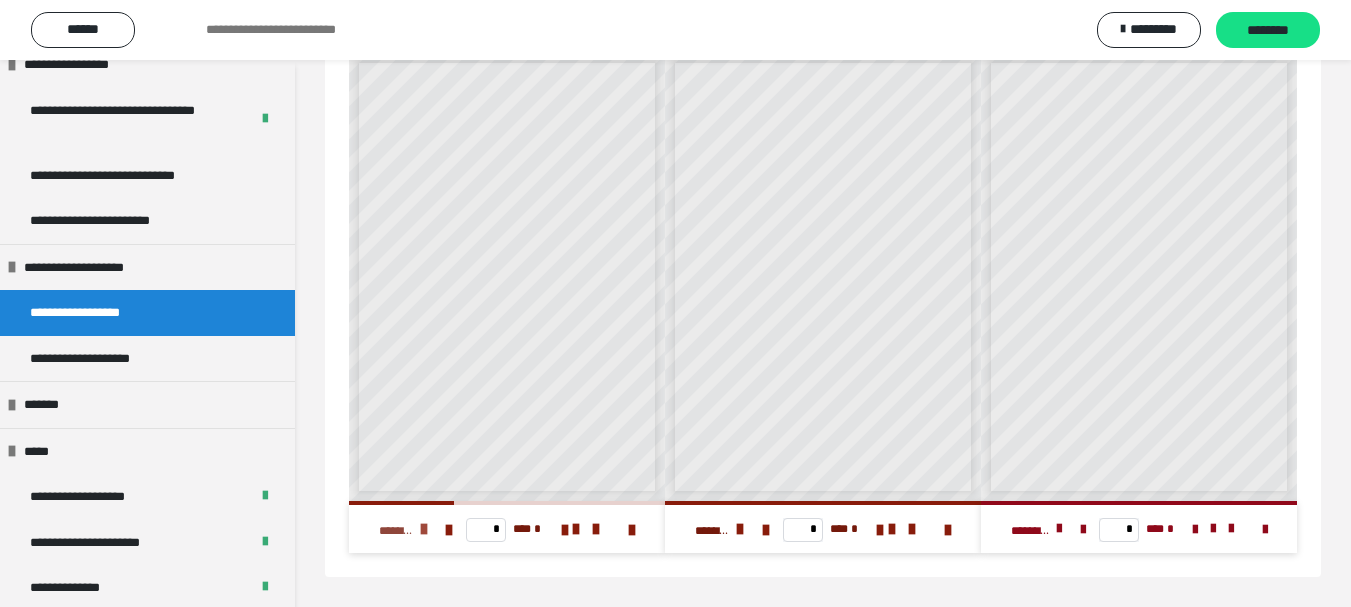 click at bounding box center (424, 529) 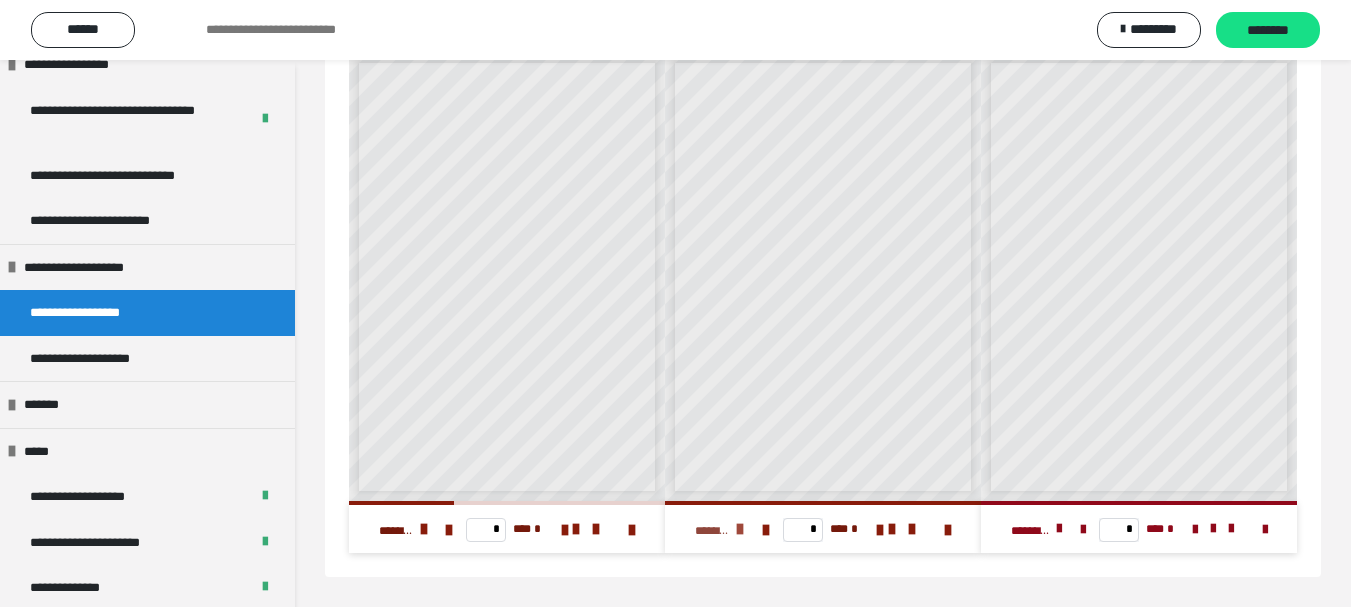 click on "**********" at bounding box center [712, 531] 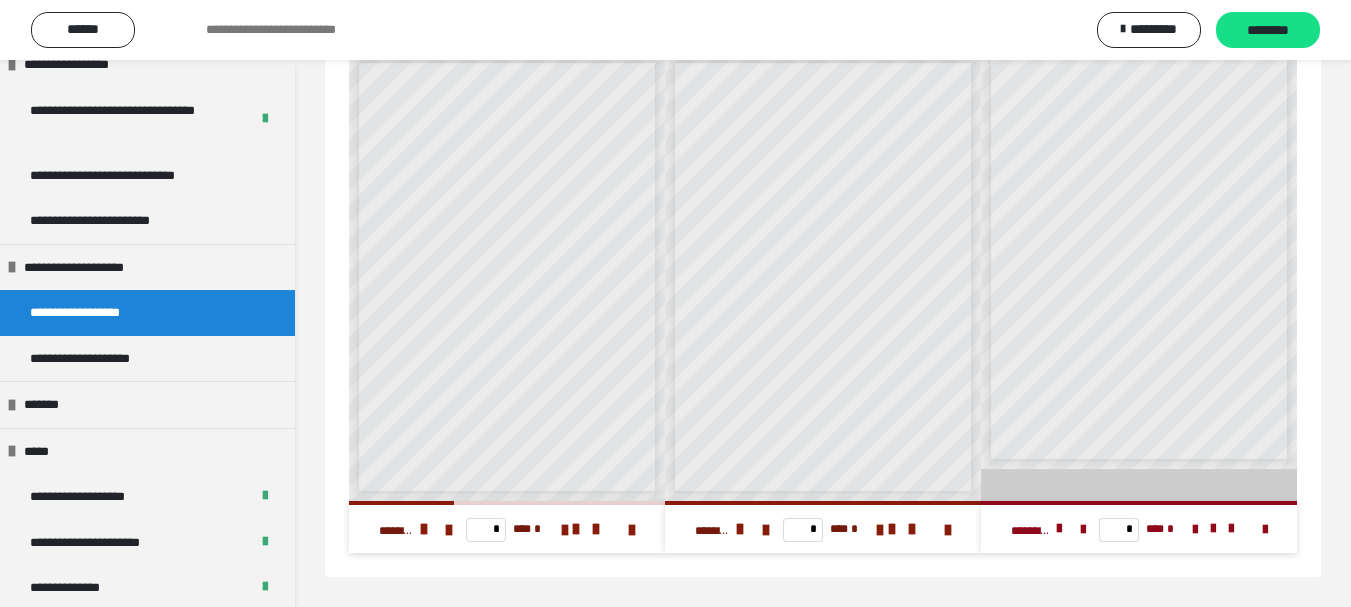 scroll, scrollTop: 0, scrollLeft: 0, axis: both 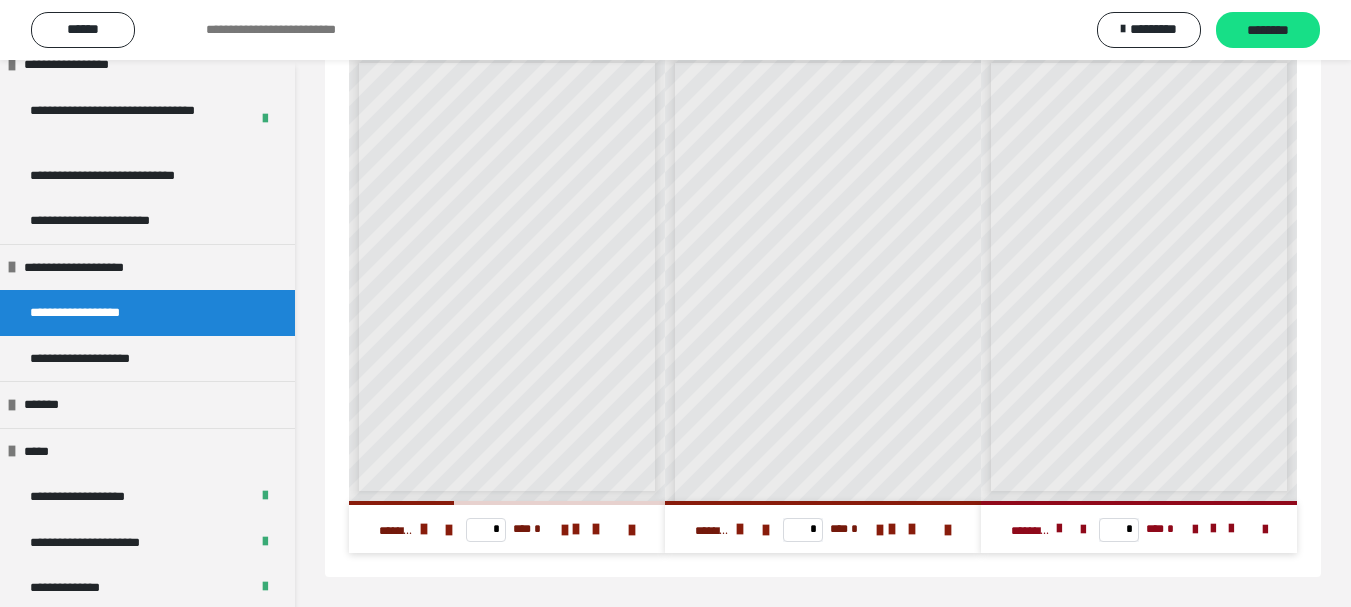 click on "* *** *" at bounding box center (823, 529) 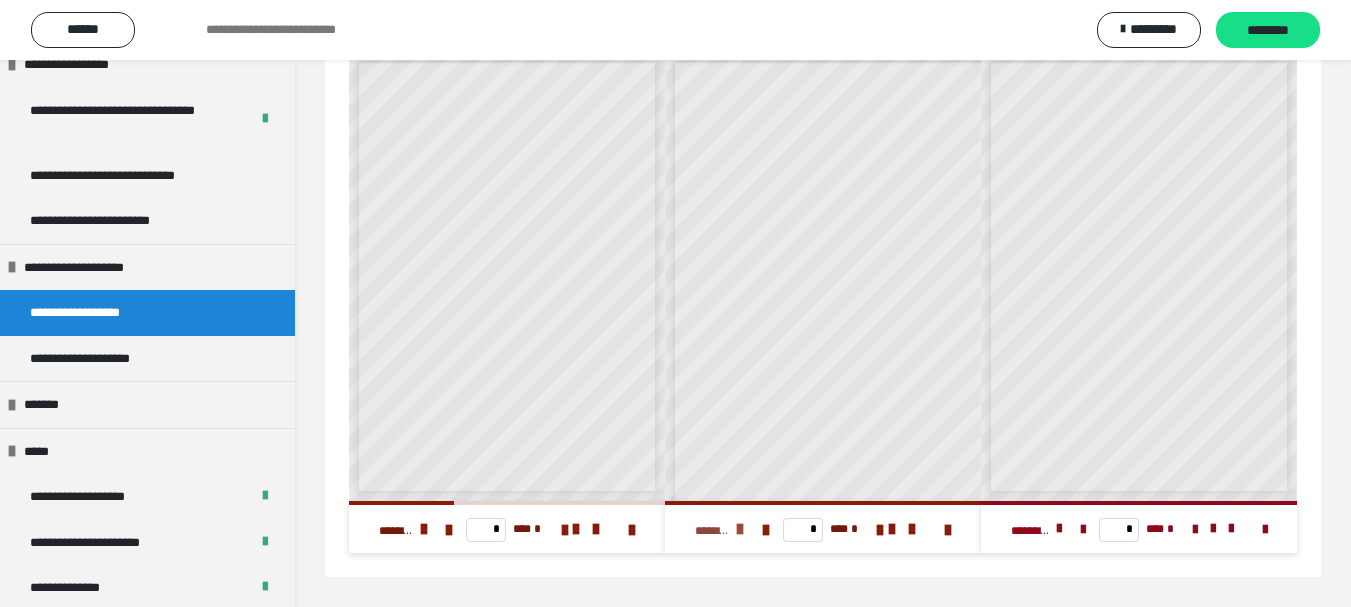 click on "**********" at bounding box center (712, 531) 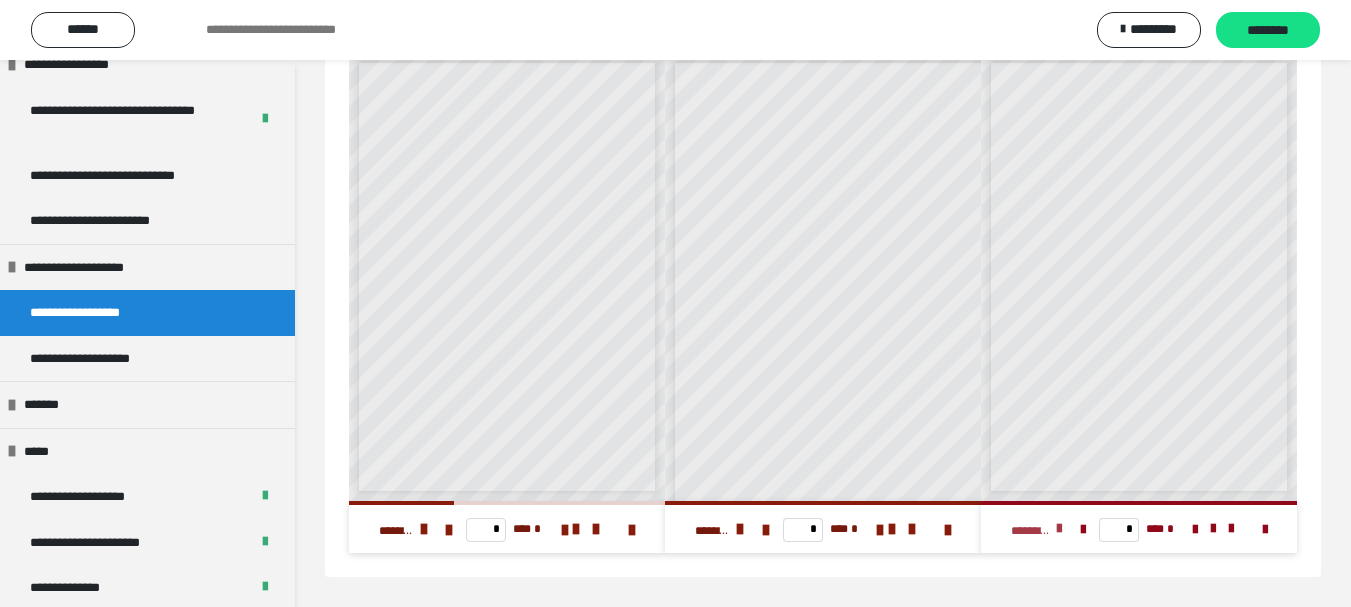 click at bounding box center (1059, 529) 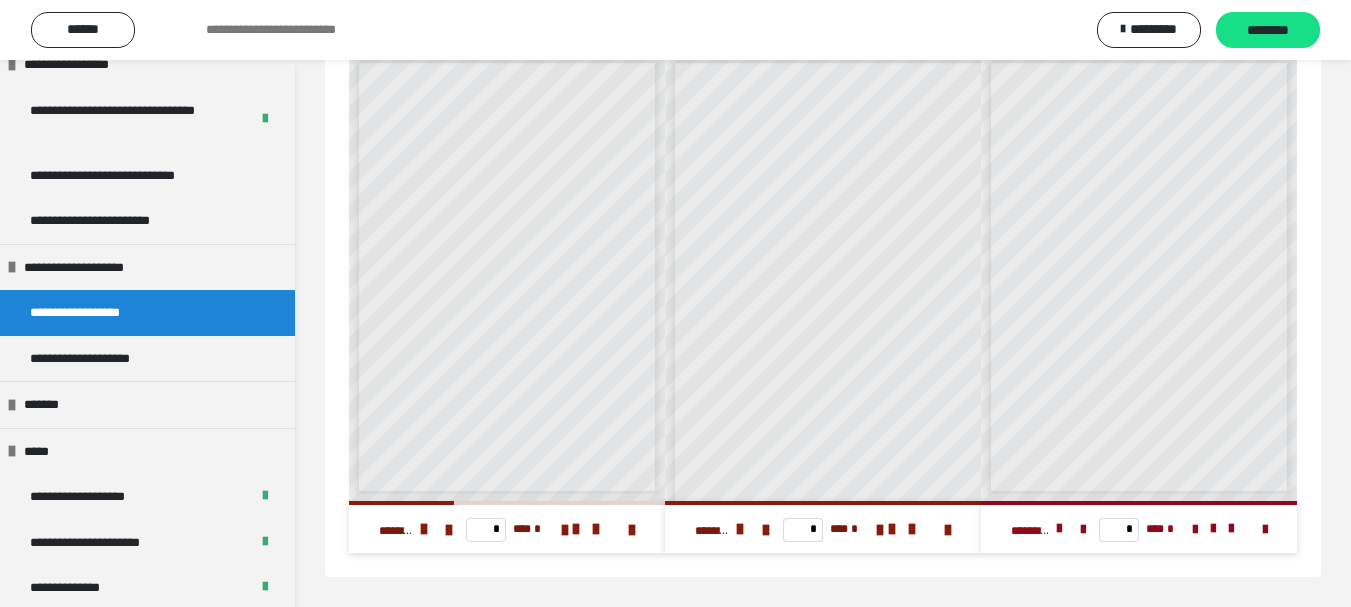 scroll, scrollTop: 132, scrollLeft: 0, axis: vertical 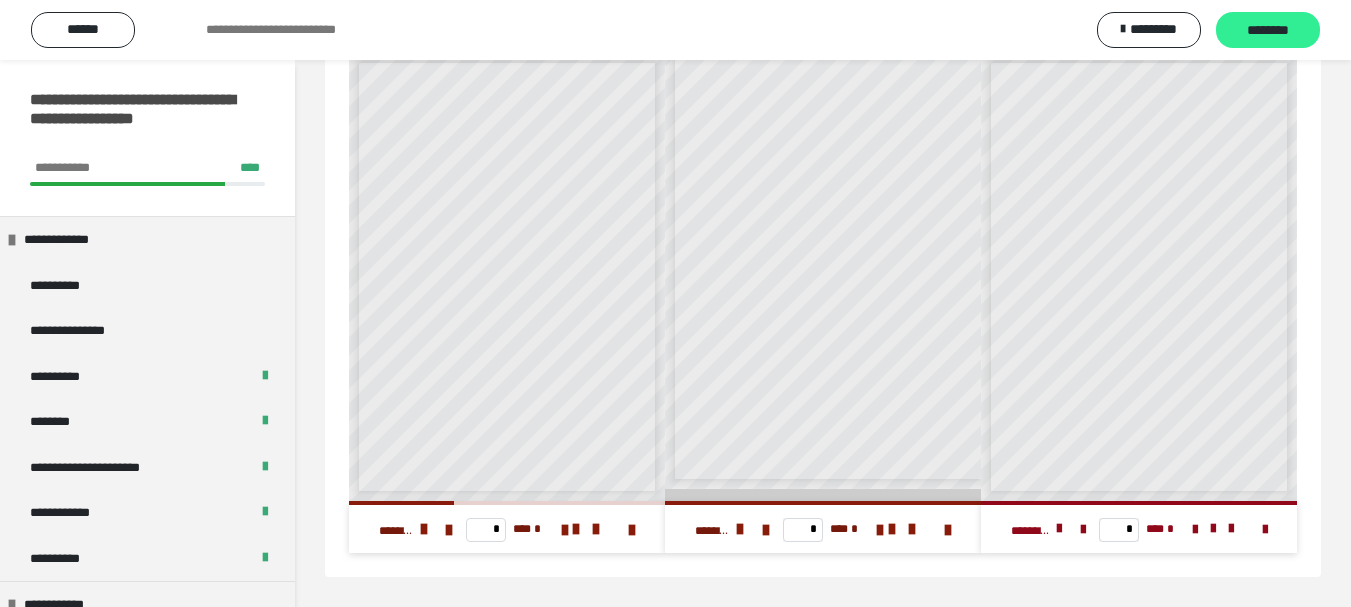 click on "********" at bounding box center [1268, 31] 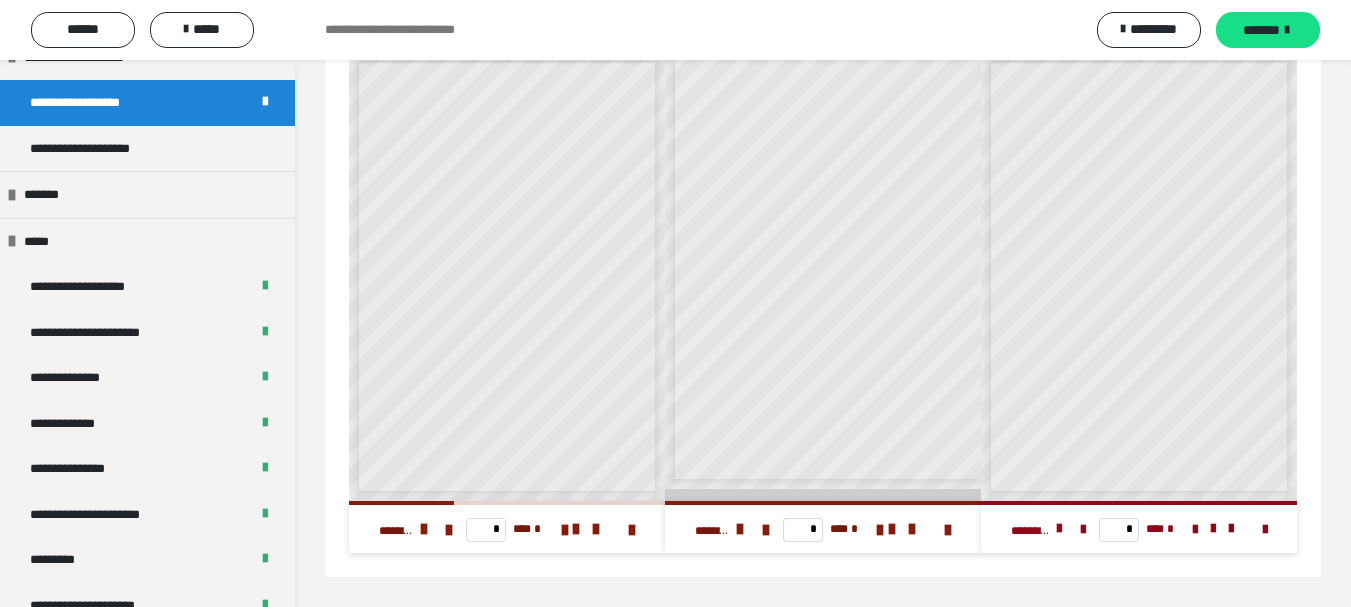 scroll, scrollTop: 1863, scrollLeft: 0, axis: vertical 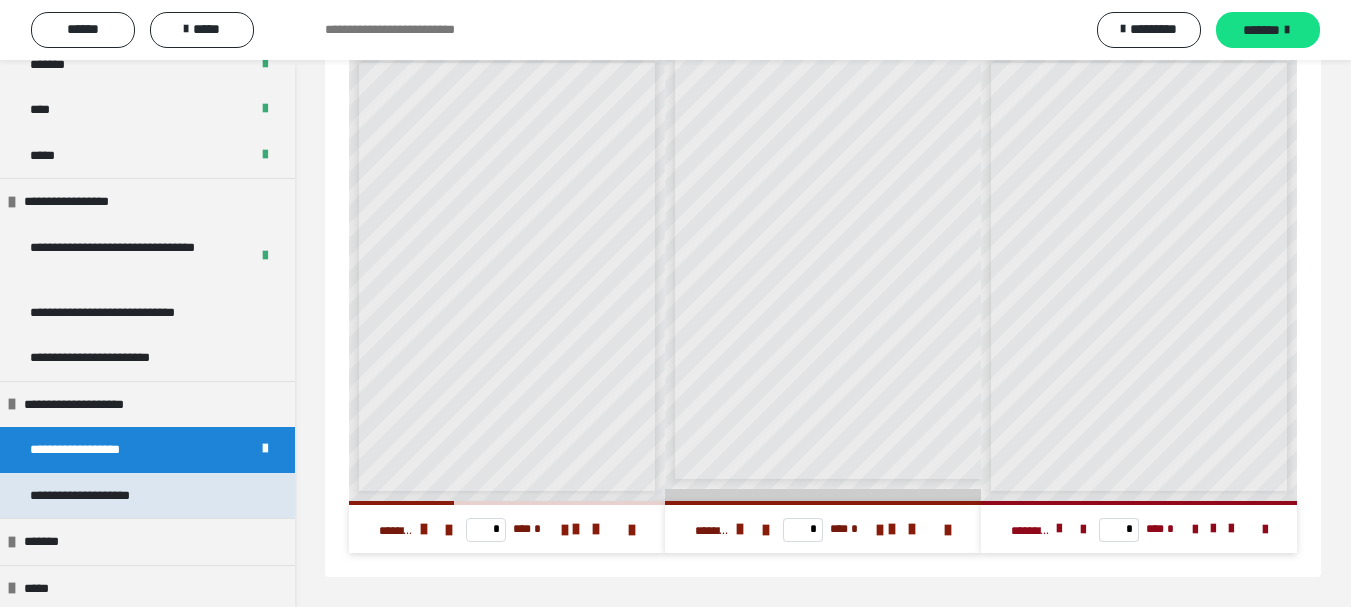 click on "**********" at bounding box center [102, 496] 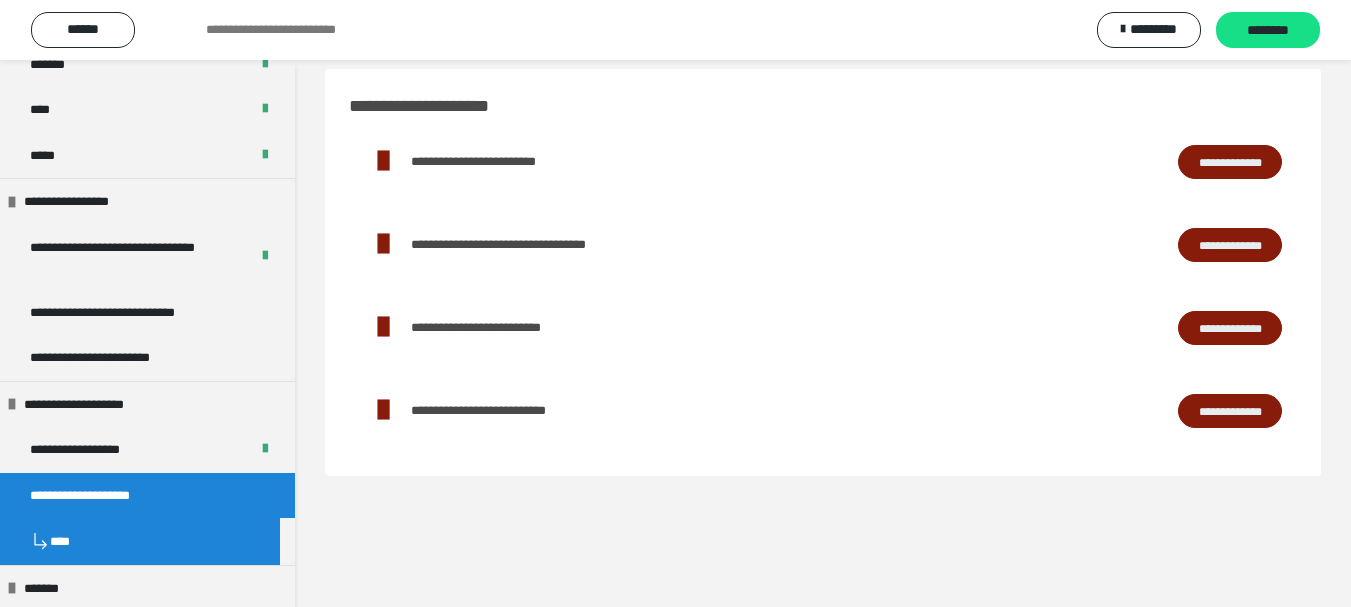 scroll, scrollTop: 0, scrollLeft: 0, axis: both 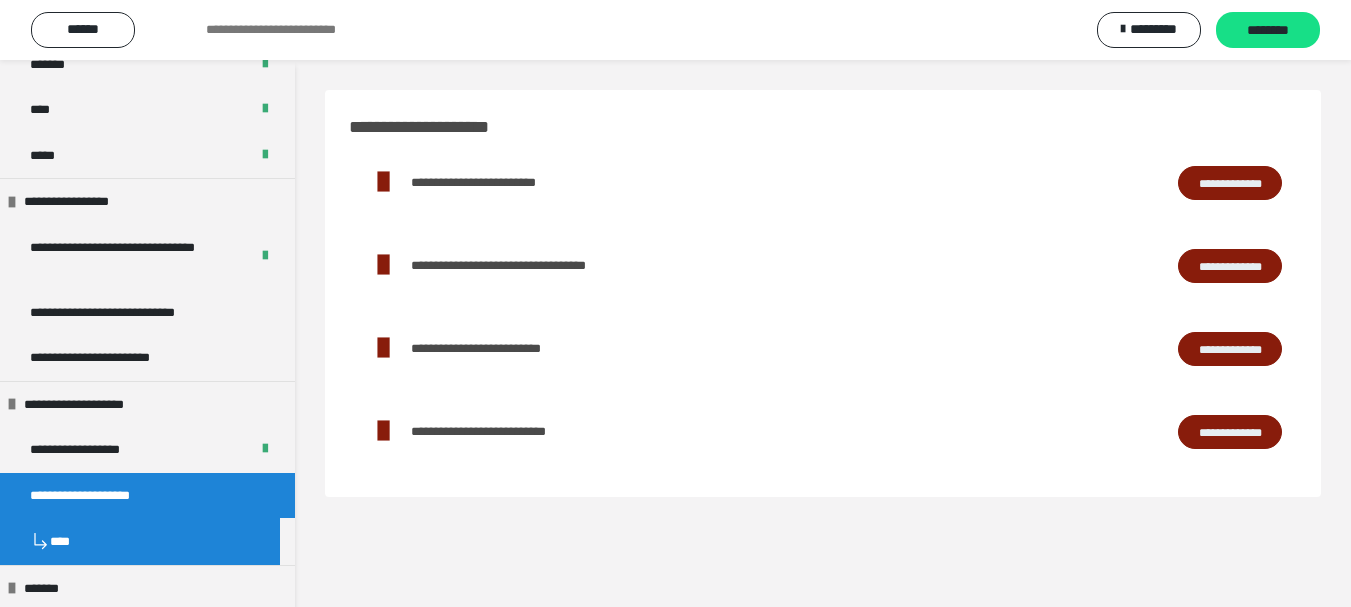 click on "**********" at bounding box center (1230, 183) 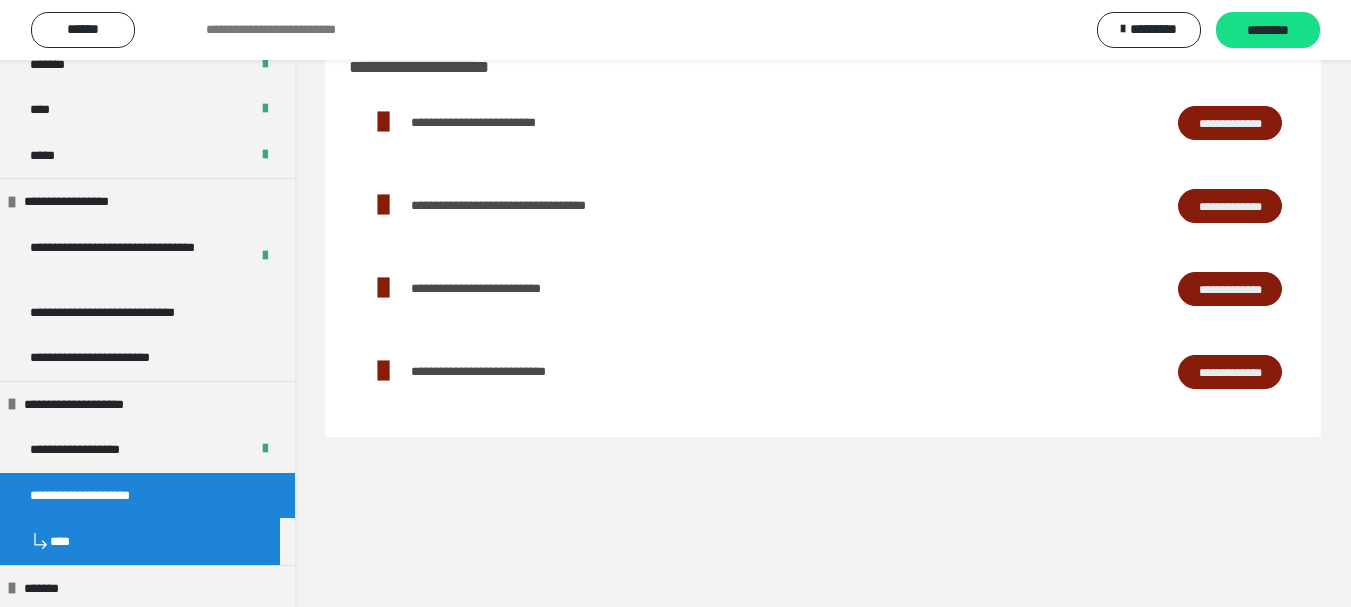 scroll, scrollTop: 0, scrollLeft: 0, axis: both 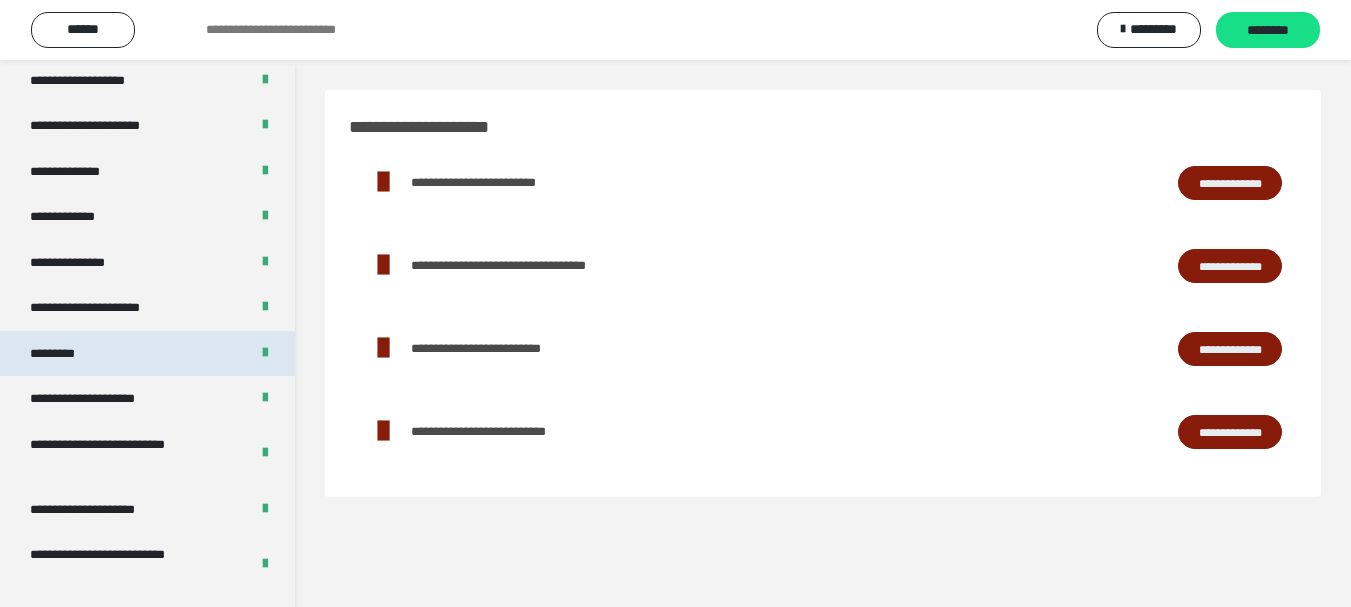 click on "*********" at bounding box center [147, 354] 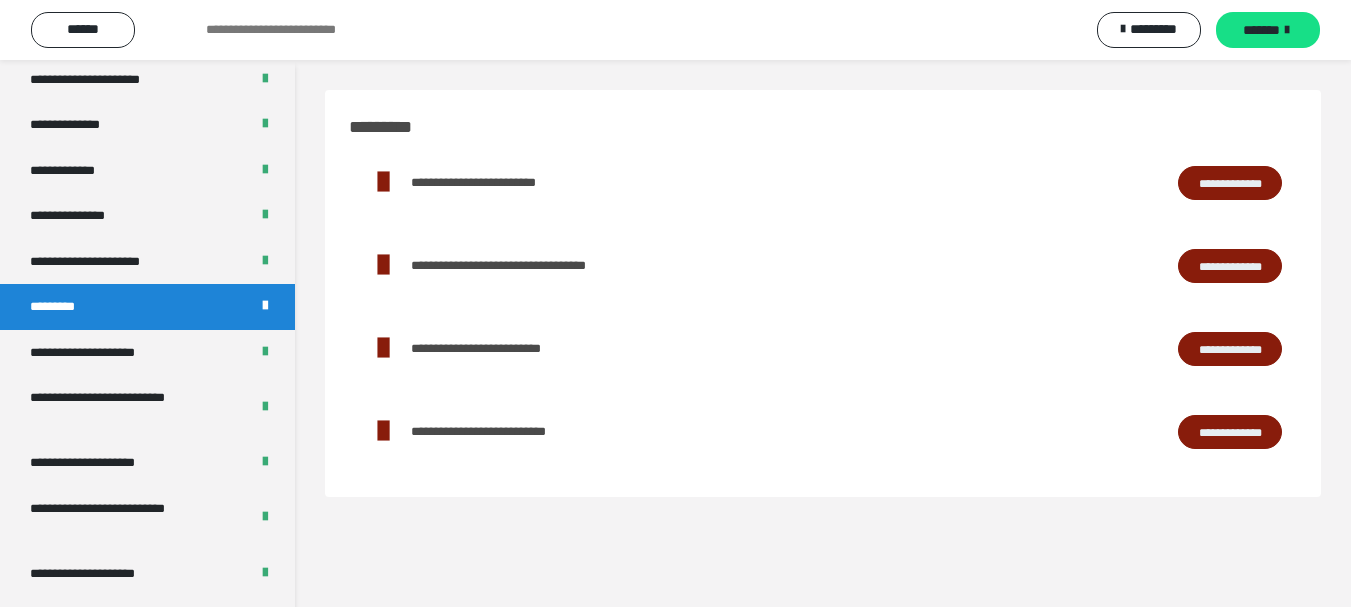 scroll, scrollTop: 2416, scrollLeft: 0, axis: vertical 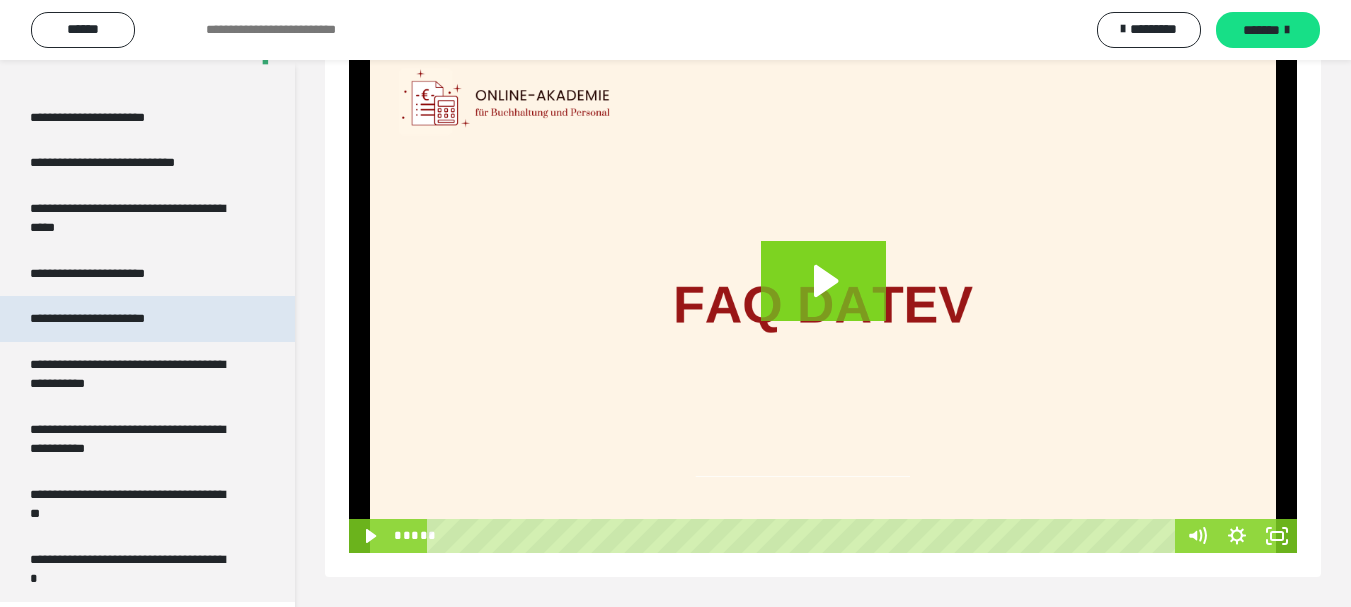 click on "**********" at bounding box center (111, 319) 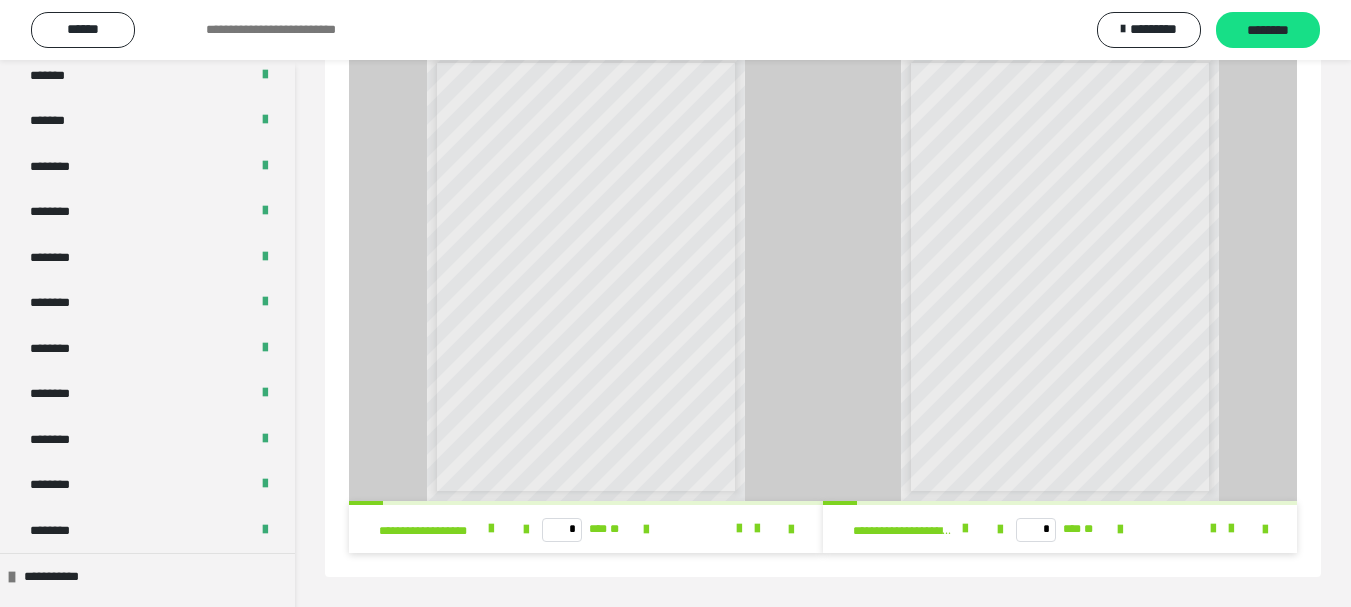 scroll, scrollTop: 863, scrollLeft: 0, axis: vertical 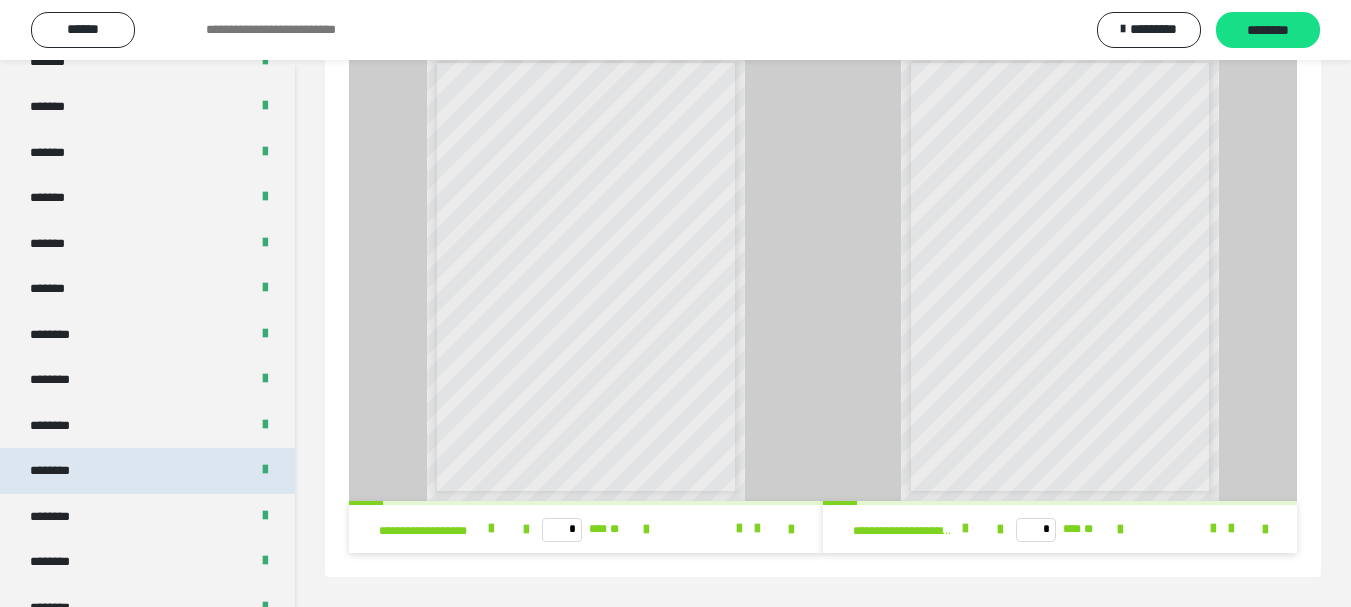 click on "********" at bounding box center (147, 471) 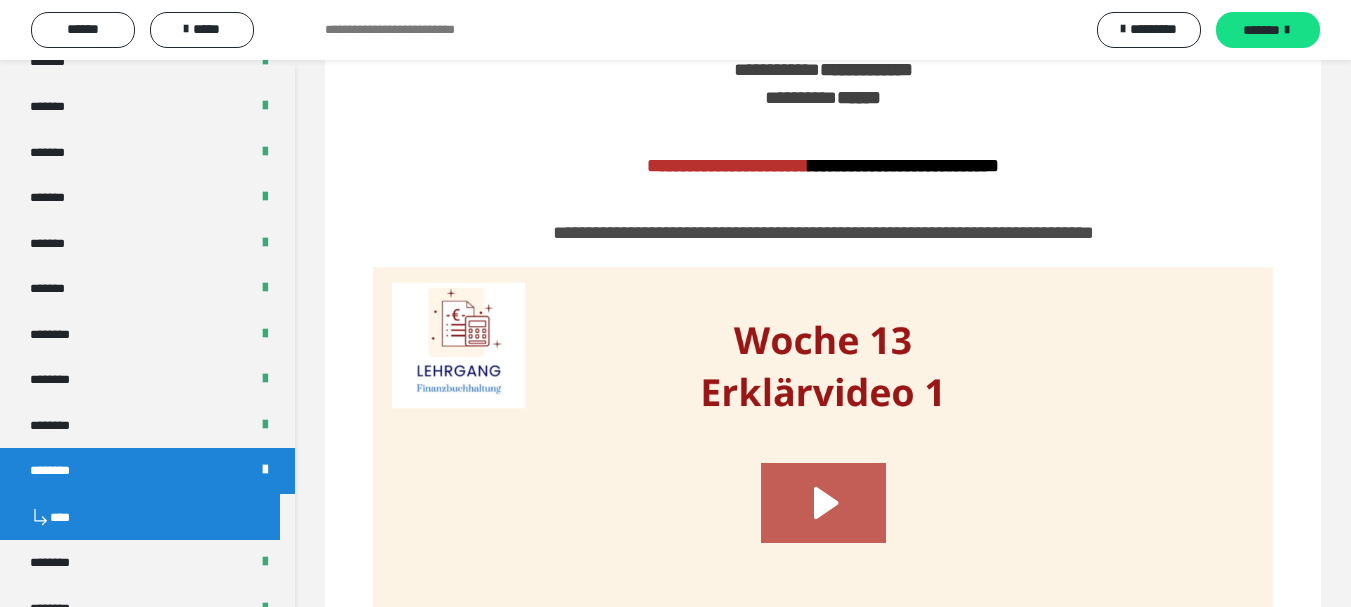 scroll, scrollTop: 1100, scrollLeft: 0, axis: vertical 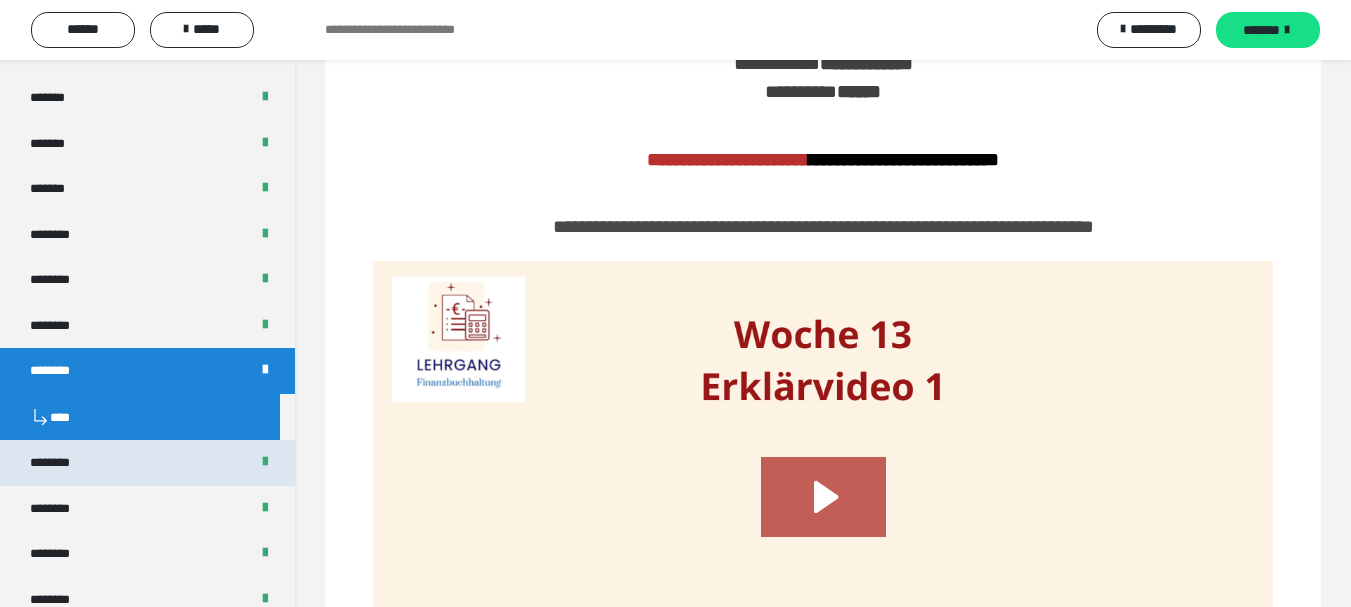 click on "********" at bounding box center [61, 463] 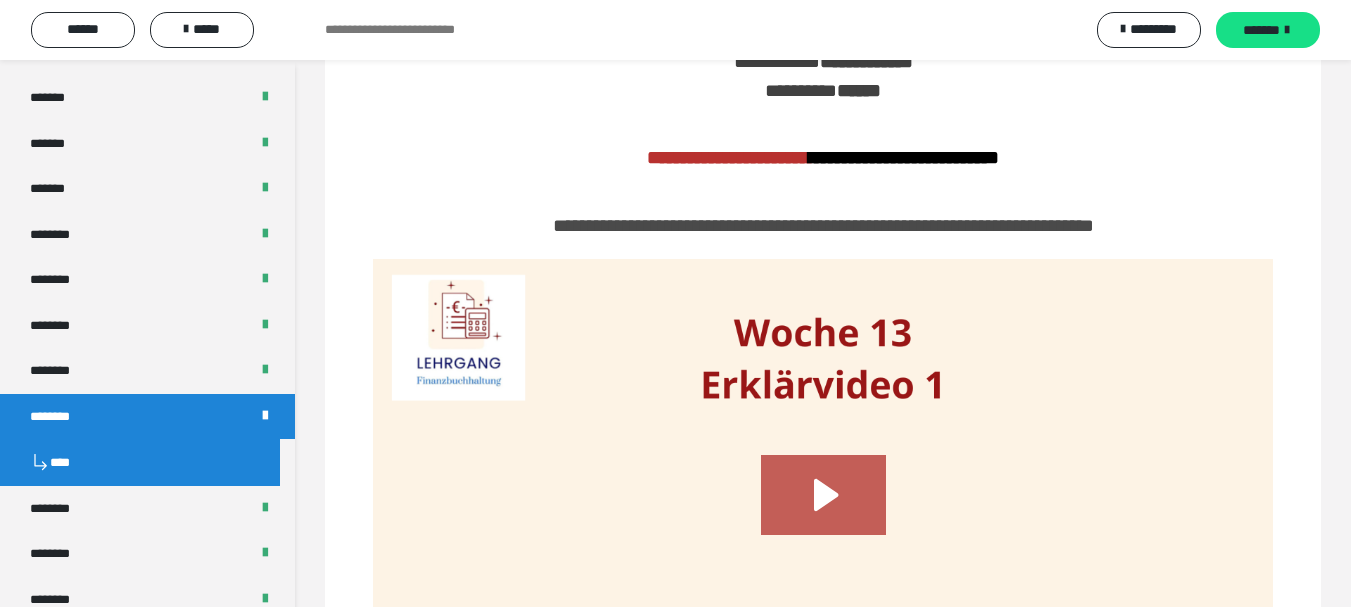 scroll, scrollTop: 1098, scrollLeft: 0, axis: vertical 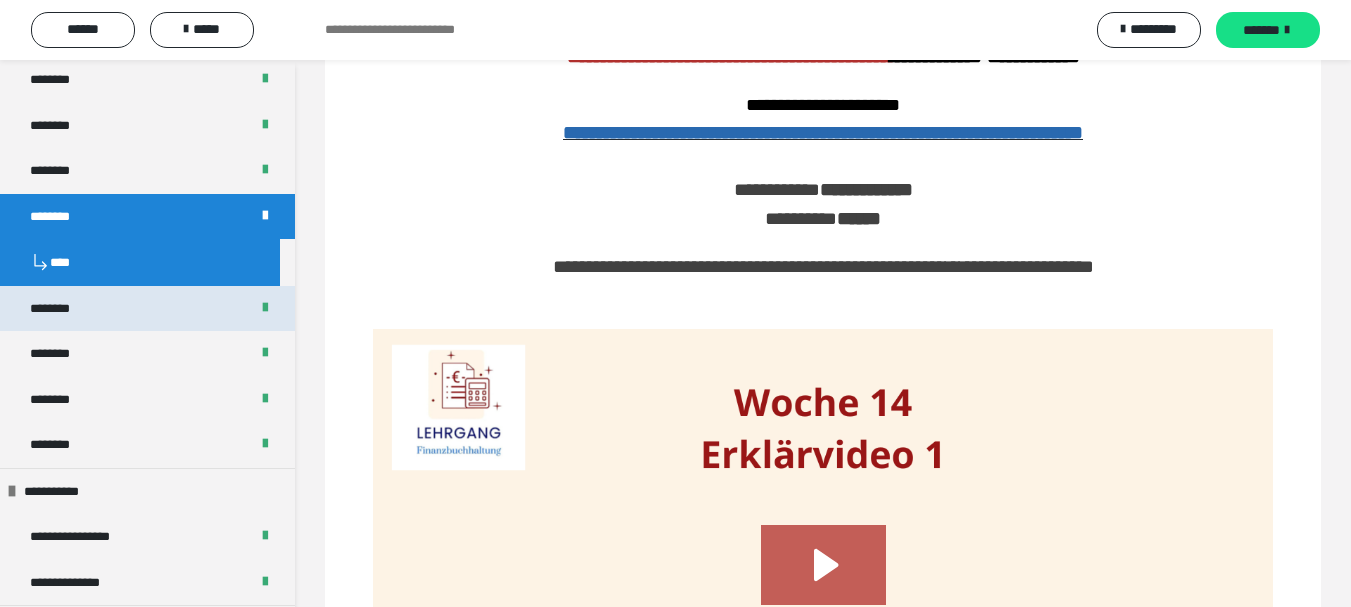 click on "********" at bounding box center (147, 309) 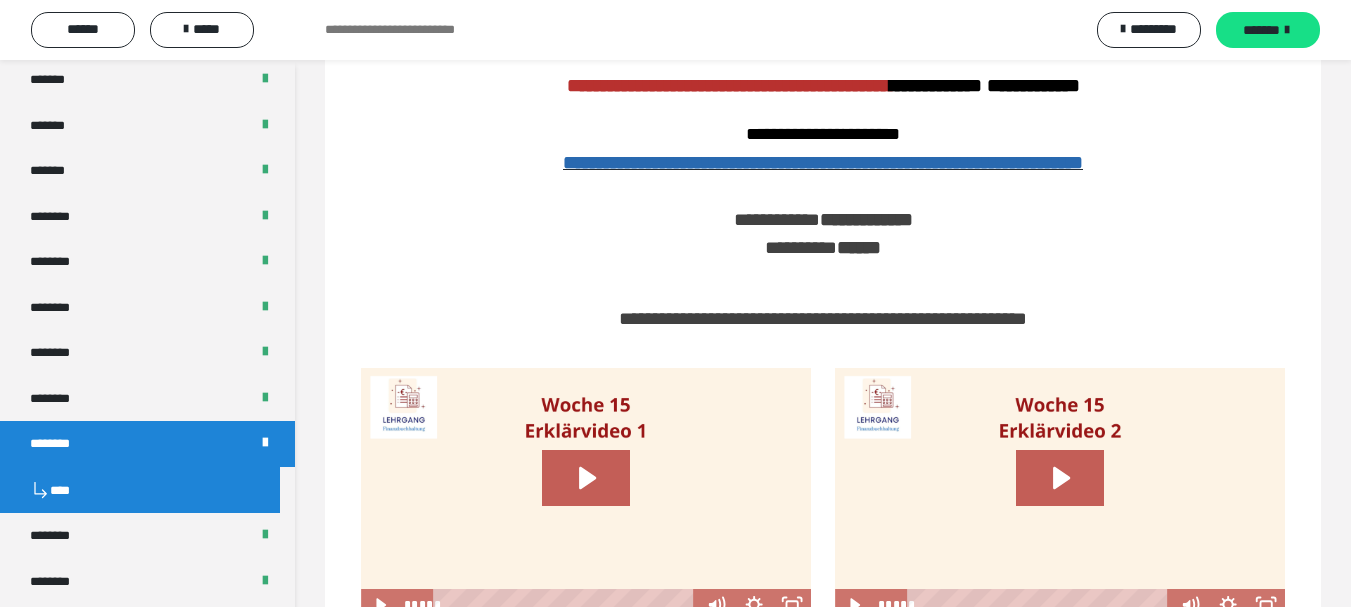 scroll, scrollTop: 763, scrollLeft: 0, axis: vertical 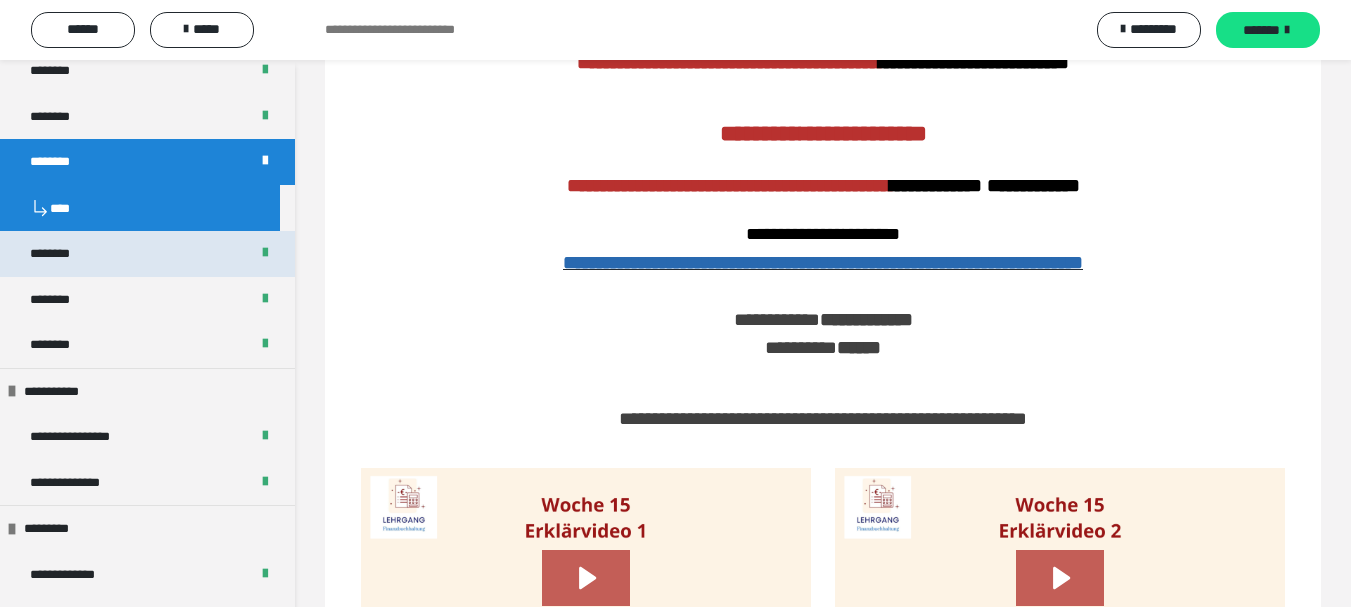 click on "********" at bounding box center (61, 254) 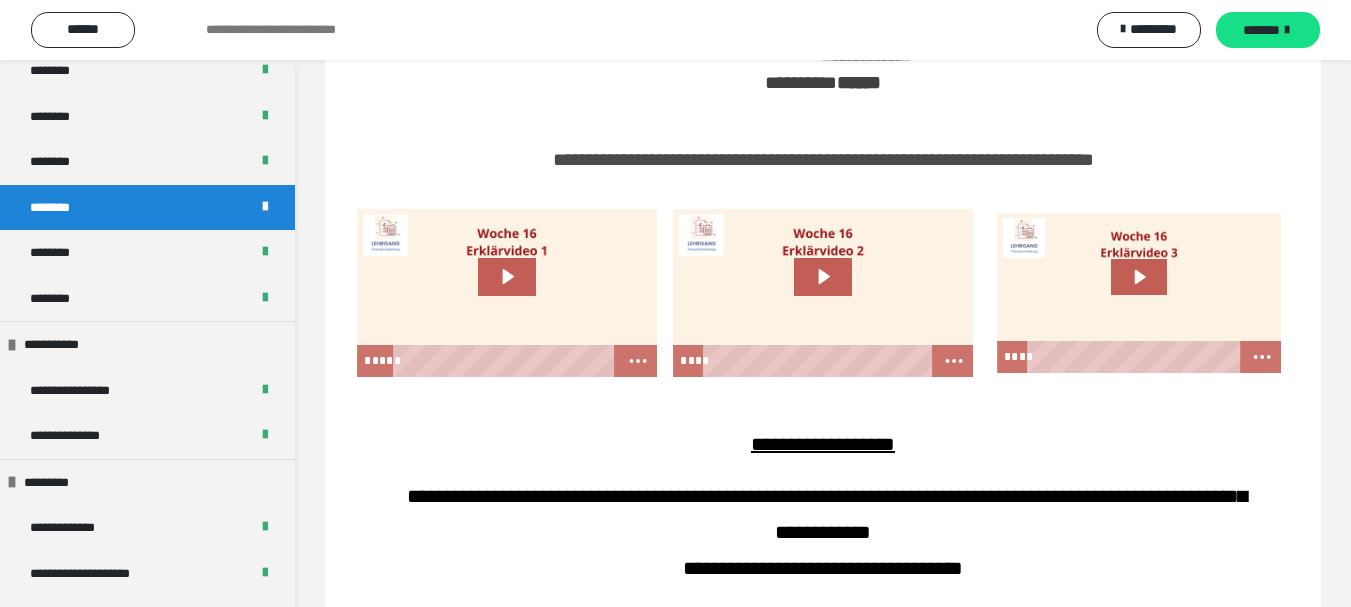 scroll, scrollTop: 900, scrollLeft: 0, axis: vertical 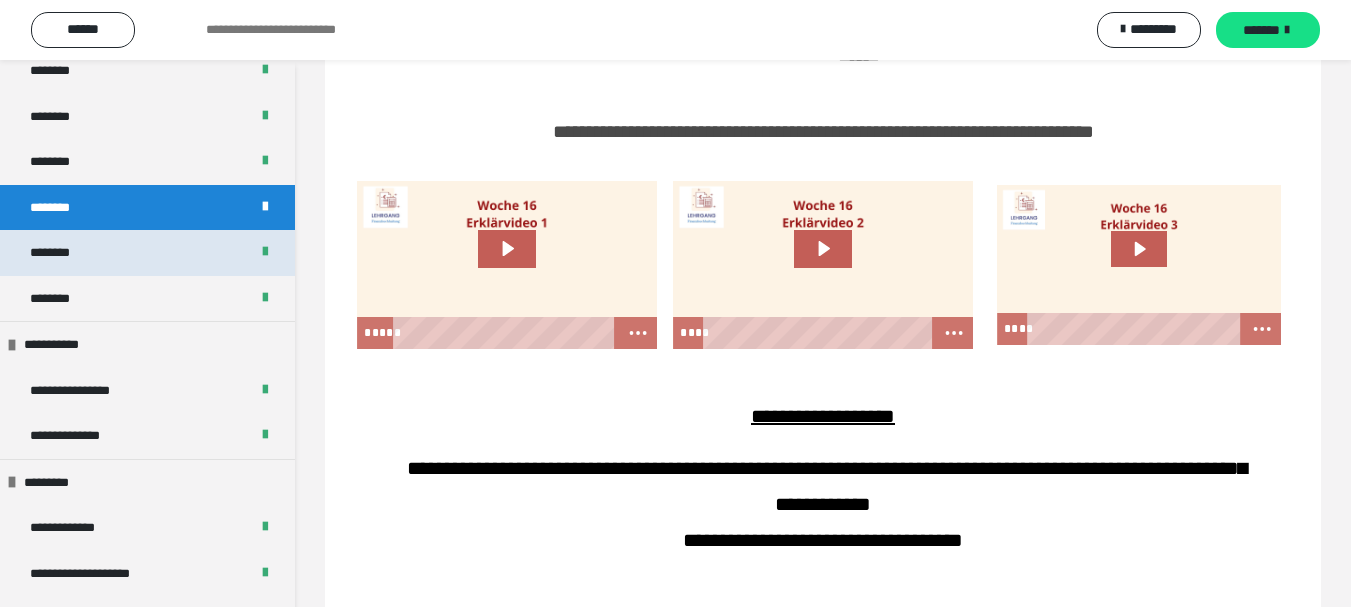 click on "********" at bounding box center [147, 253] 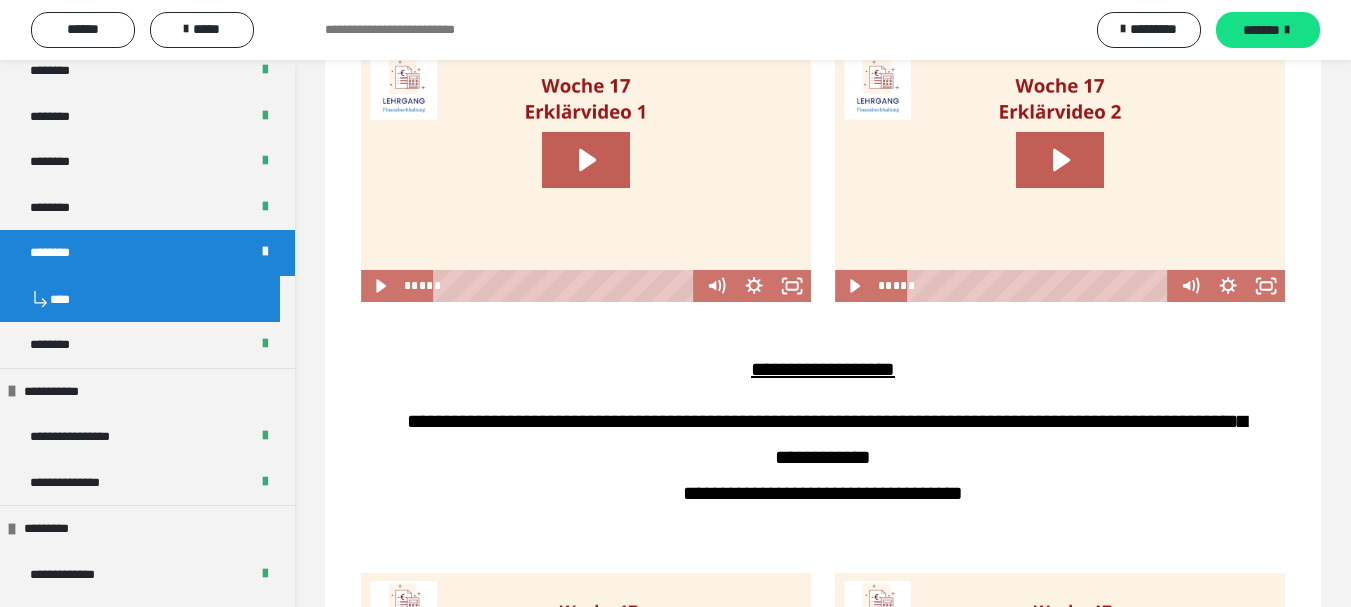 scroll, scrollTop: 1600, scrollLeft: 0, axis: vertical 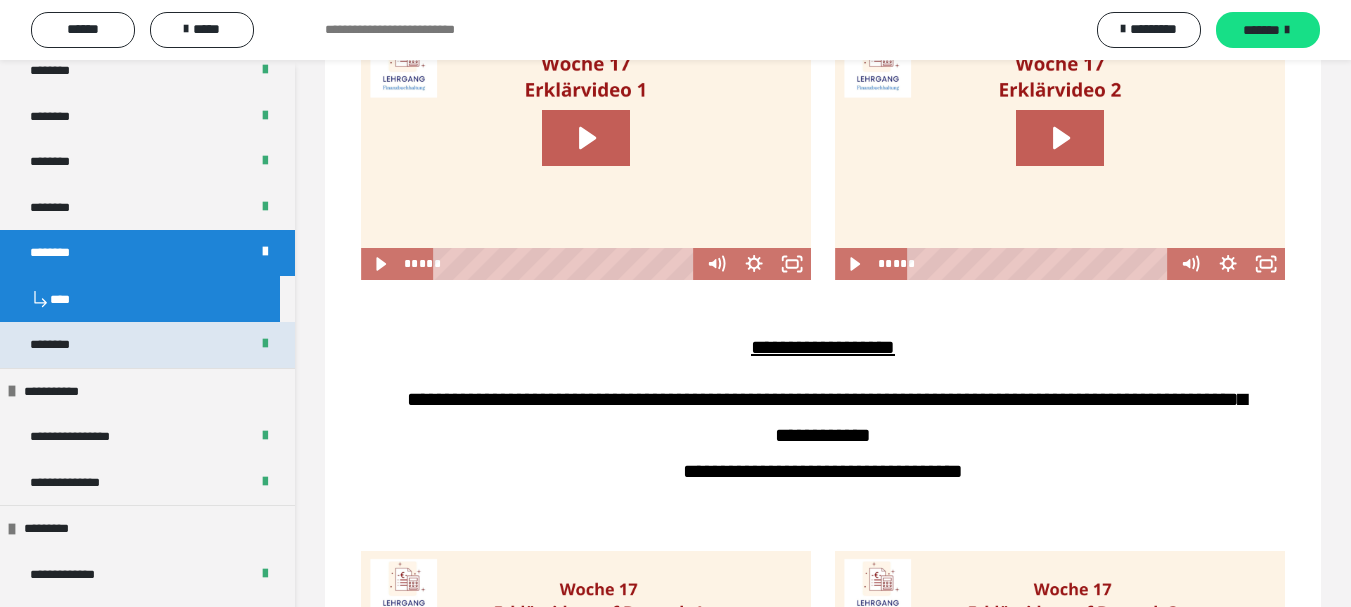 click on "********" at bounding box center [147, 345] 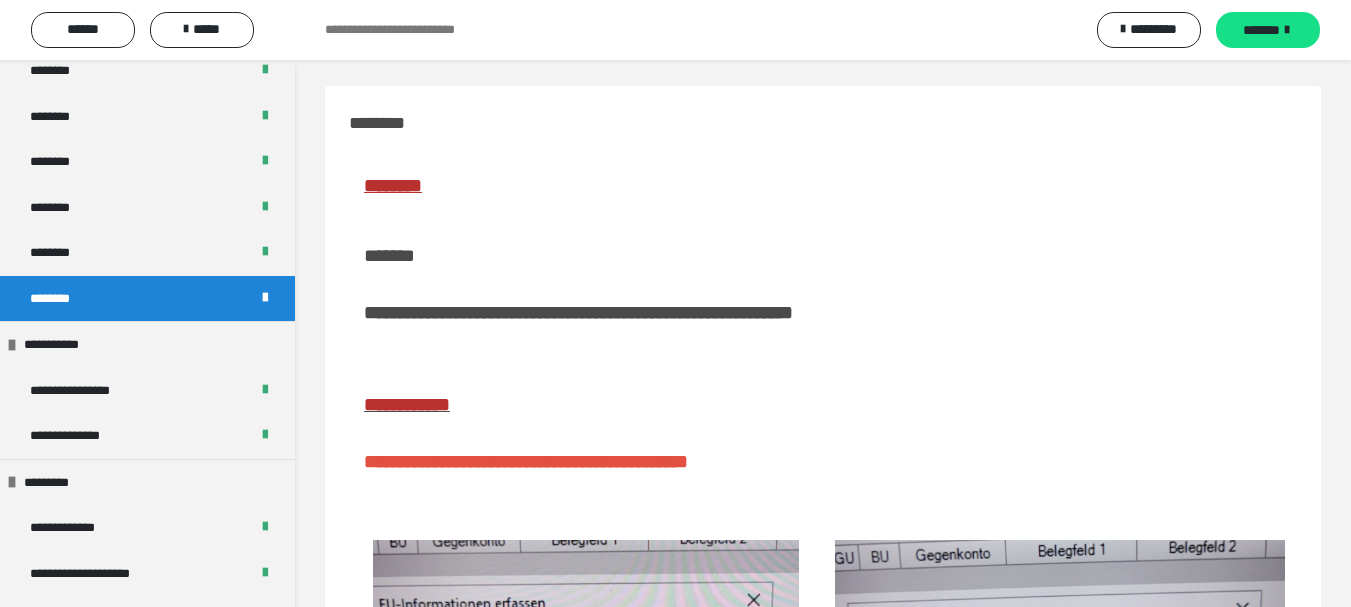 scroll, scrollTop: 0, scrollLeft: 0, axis: both 